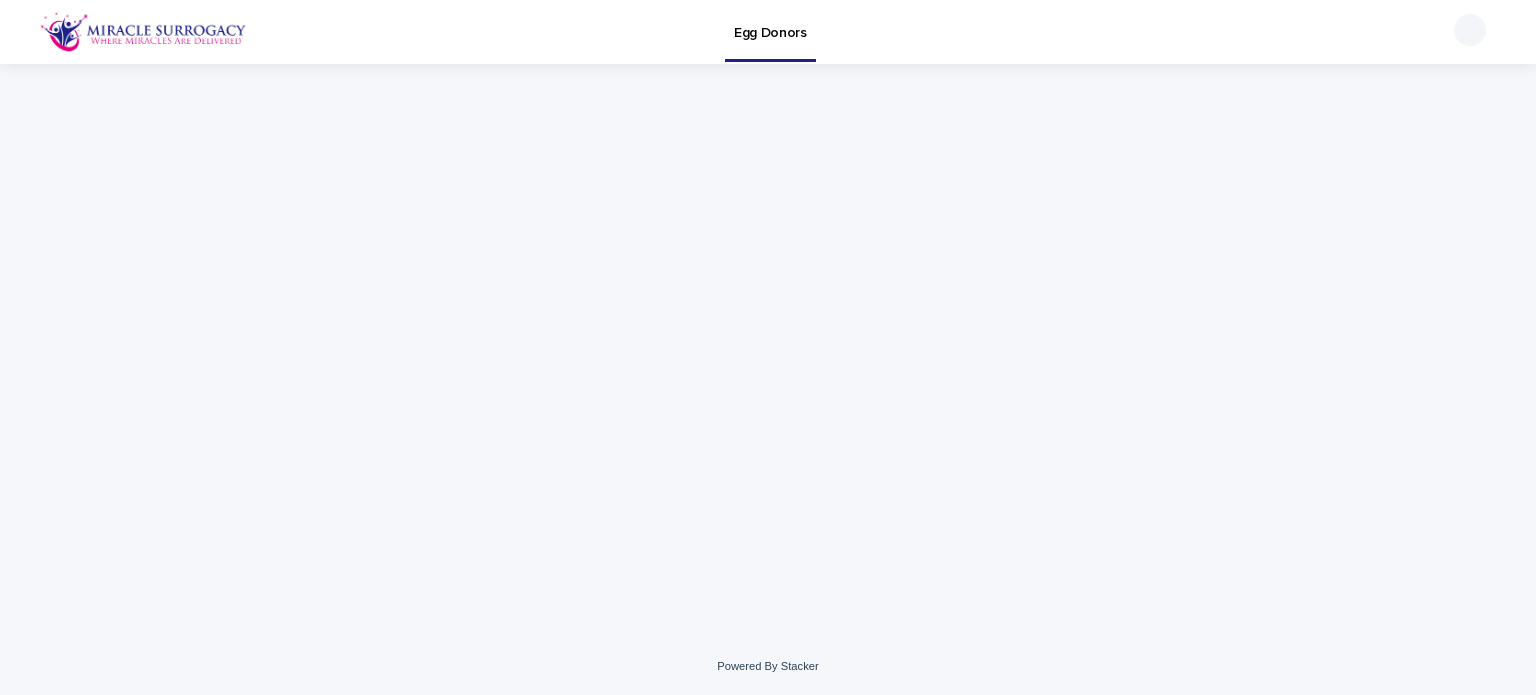 scroll, scrollTop: 0, scrollLeft: 0, axis: both 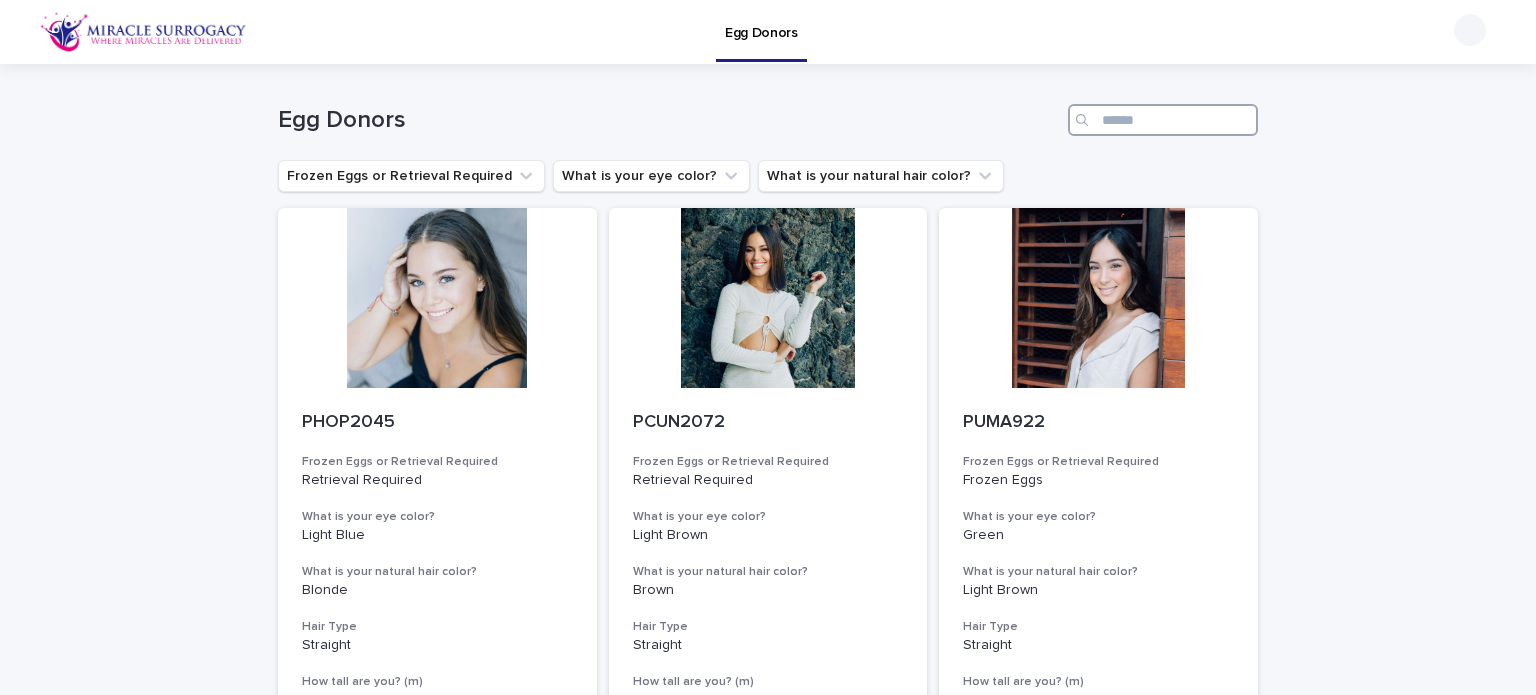 click at bounding box center (1163, 120) 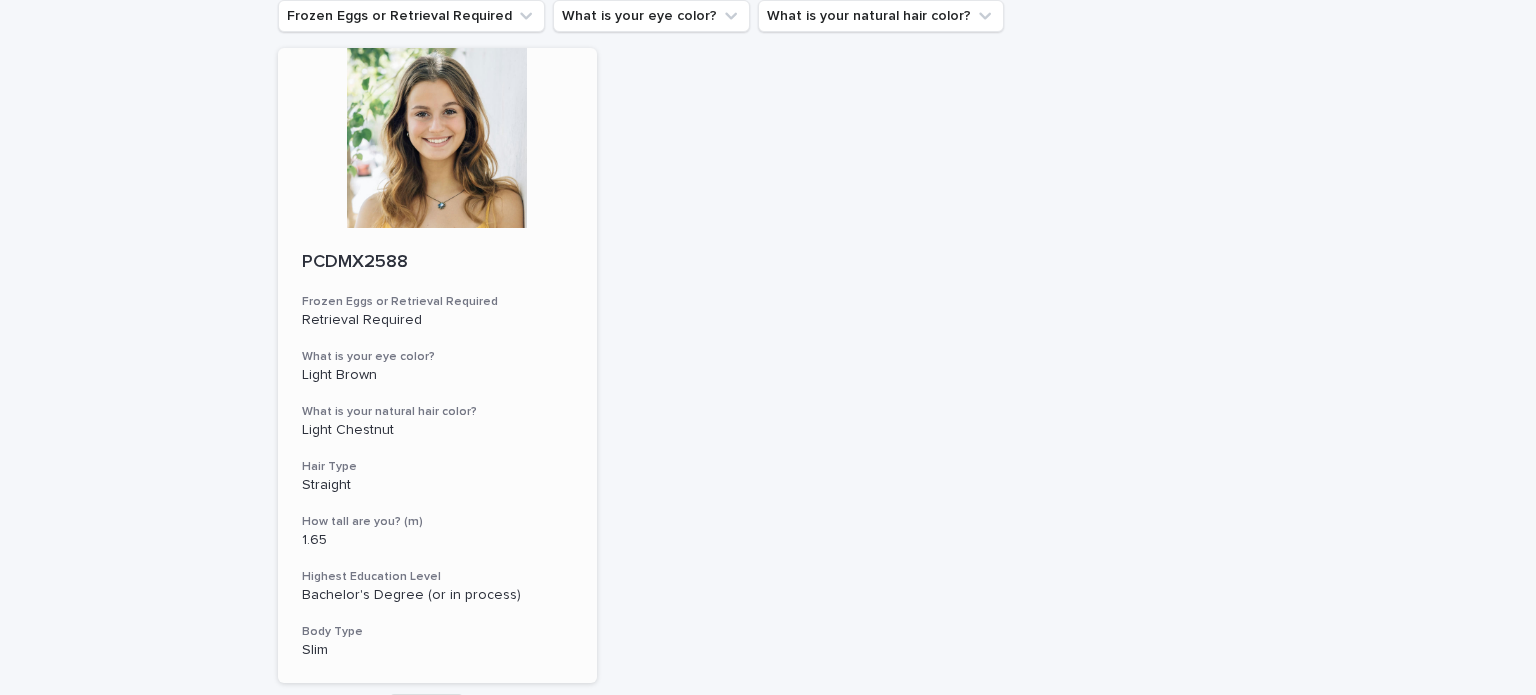 scroll, scrollTop: 160, scrollLeft: 0, axis: vertical 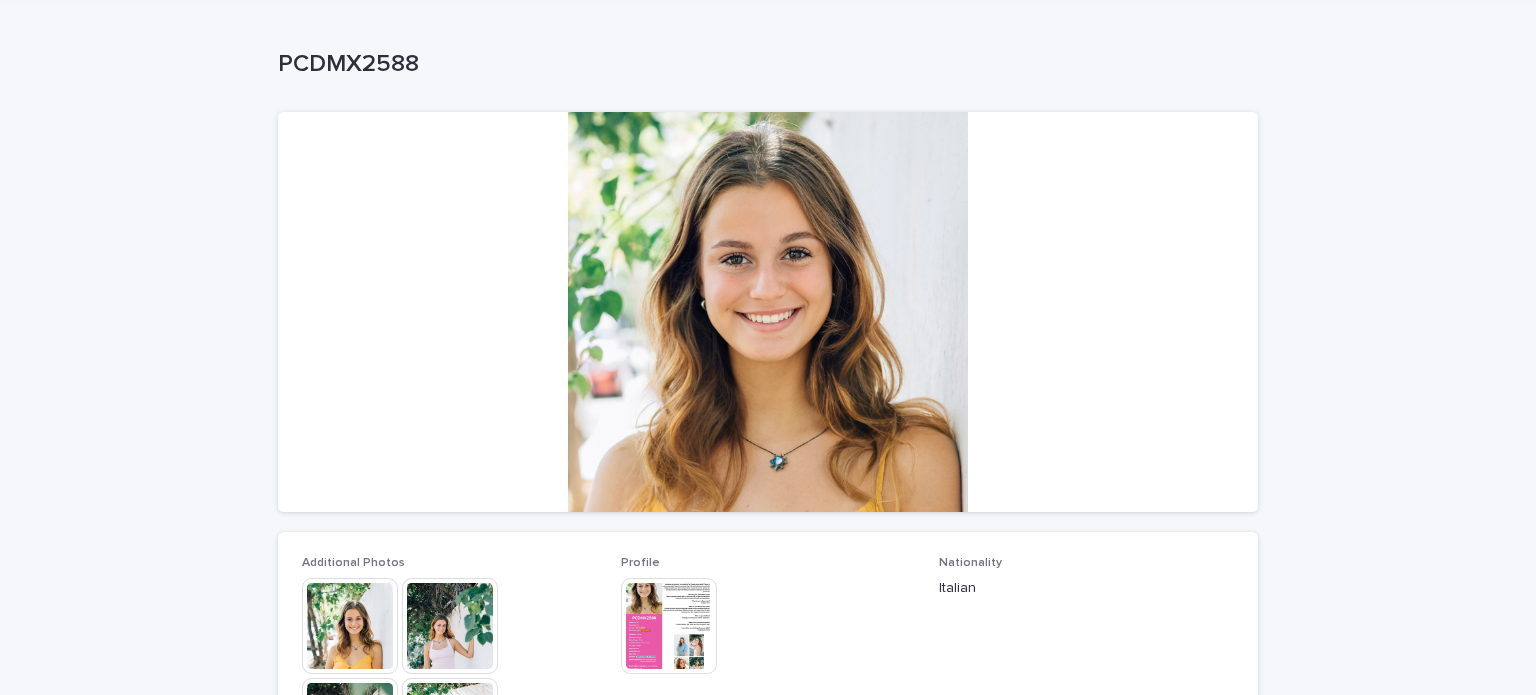 click at bounding box center [768, 312] 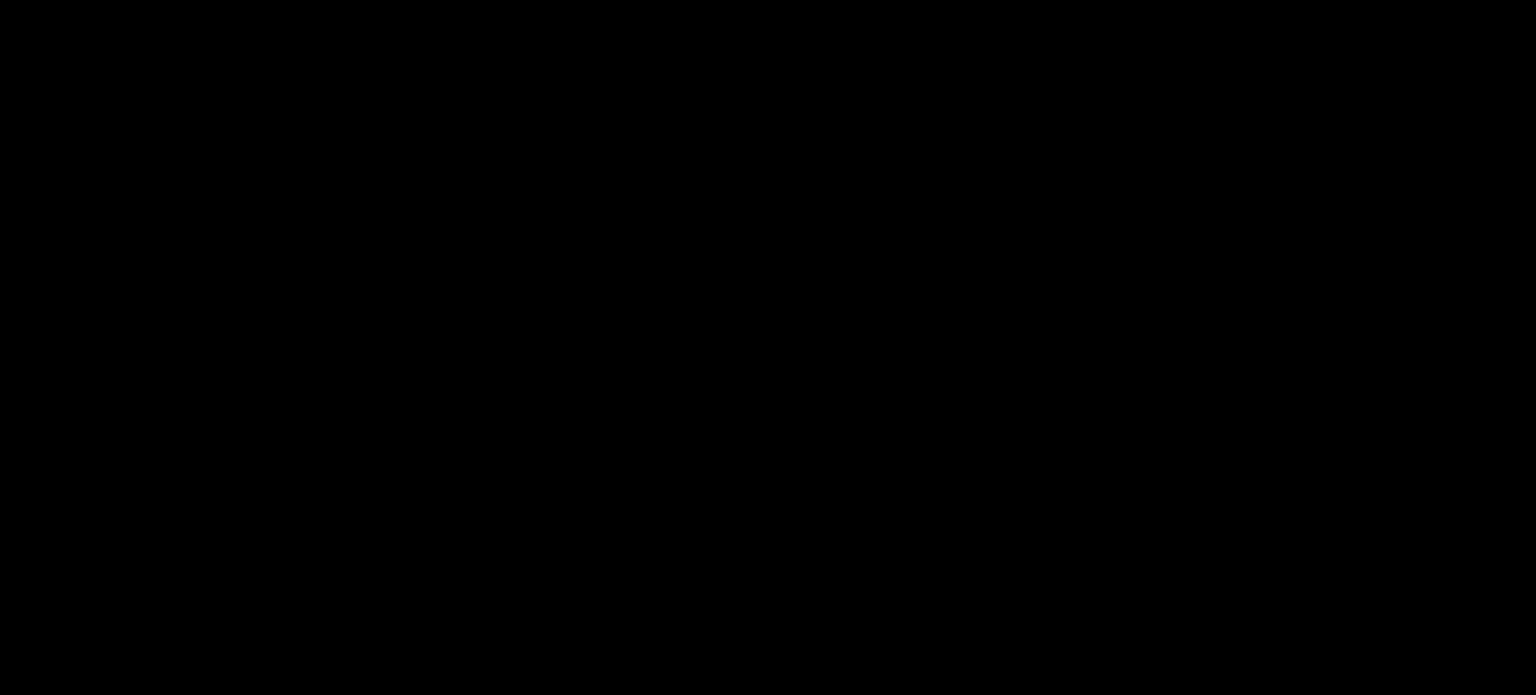 scroll, scrollTop: 0, scrollLeft: 0, axis: both 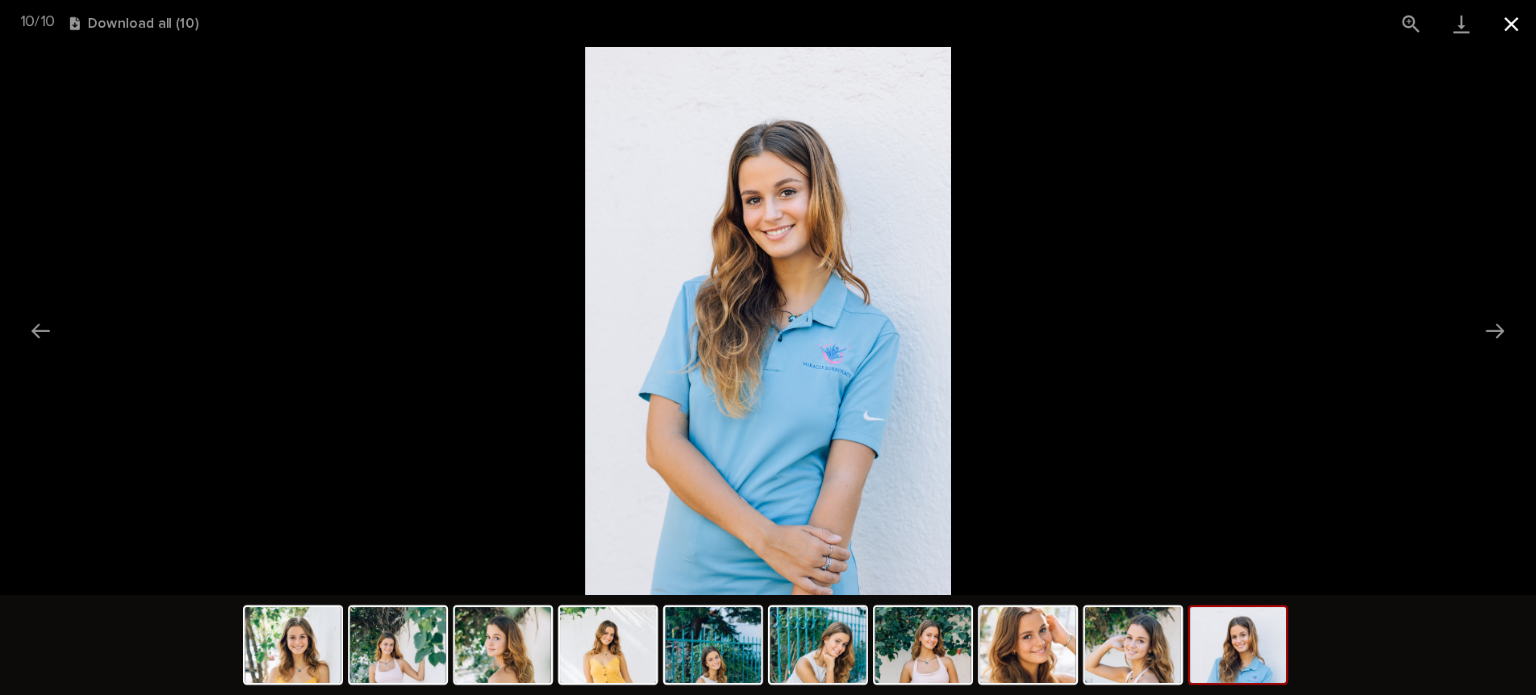 click at bounding box center [1511, 23] 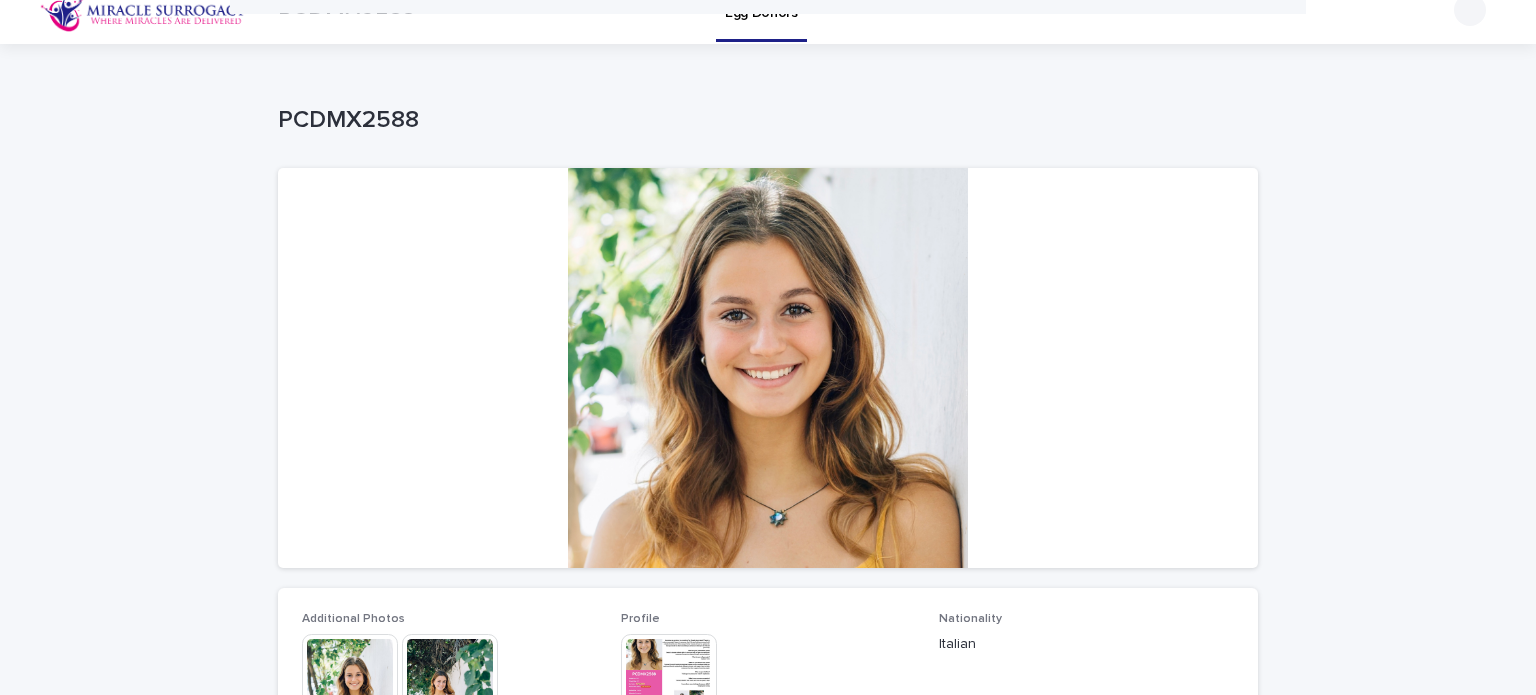 scroll, scrollTop: 0, scrollLeft: 0, axis: both 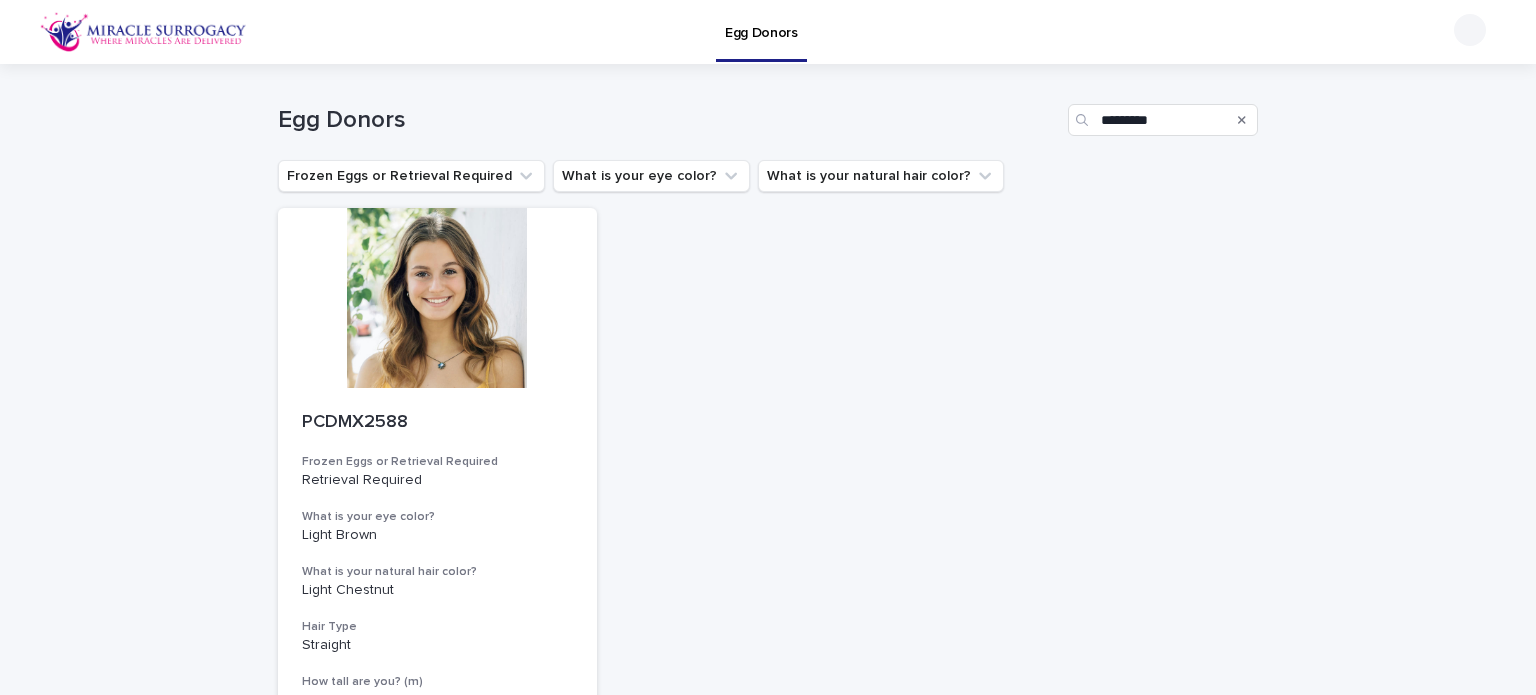 click at bounding box center (143, 32) 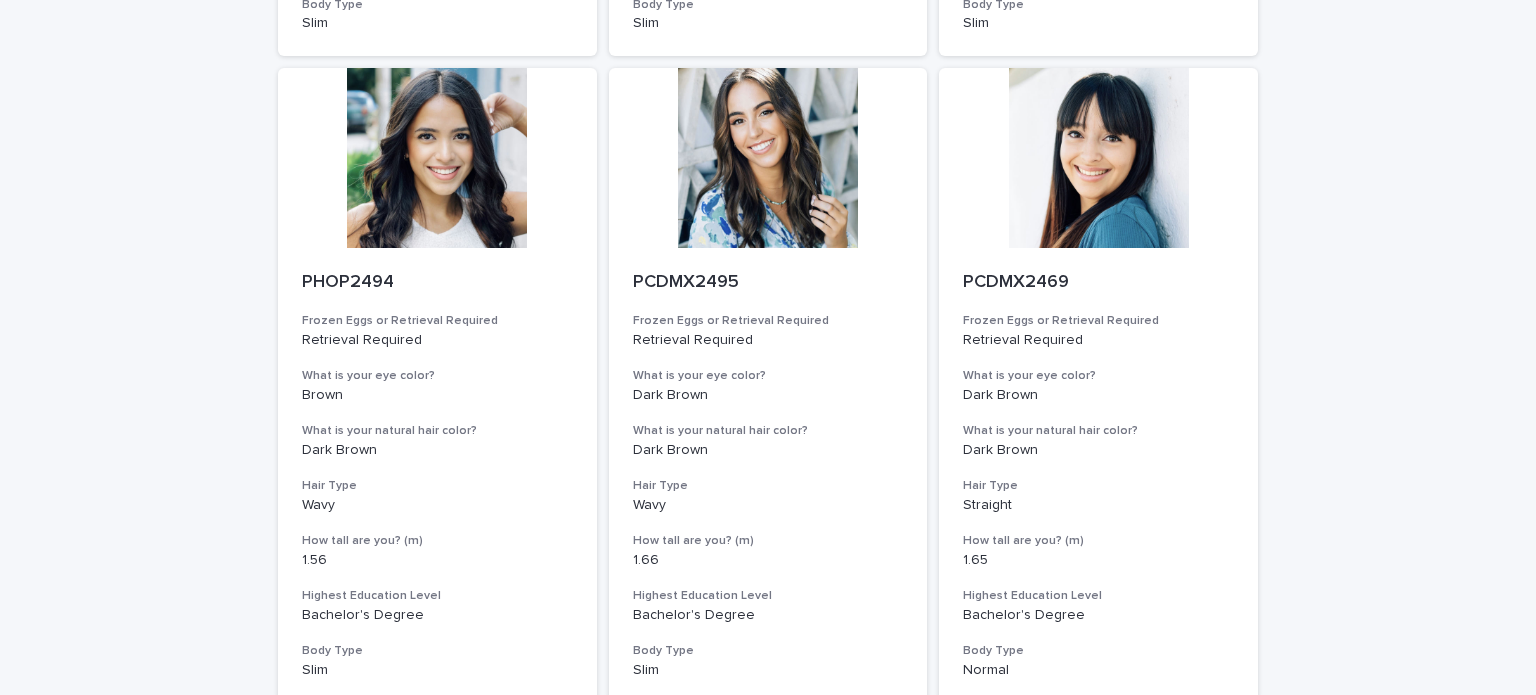 scroll, scrollTop: 2293, scrollLeft: 0, axis: vertical 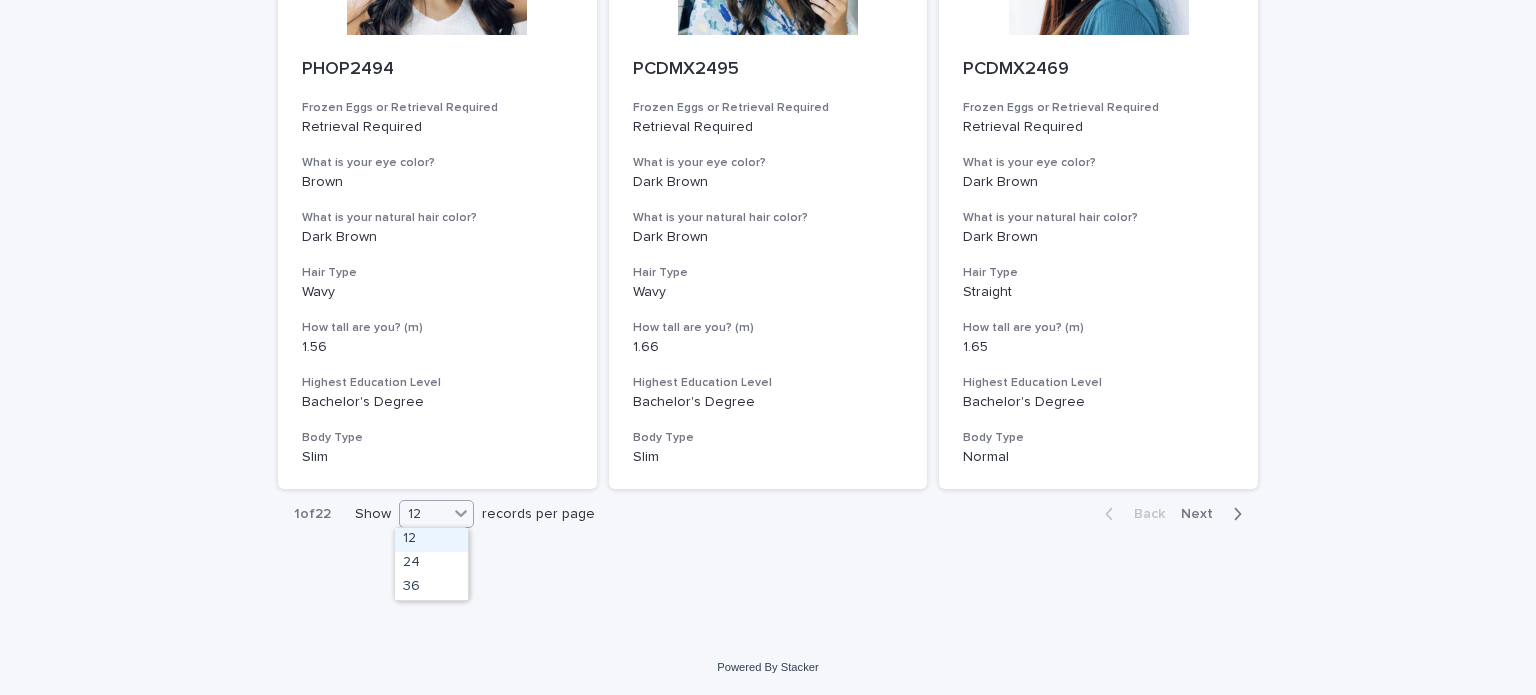 click on "12" at bounding box center [424, 514] 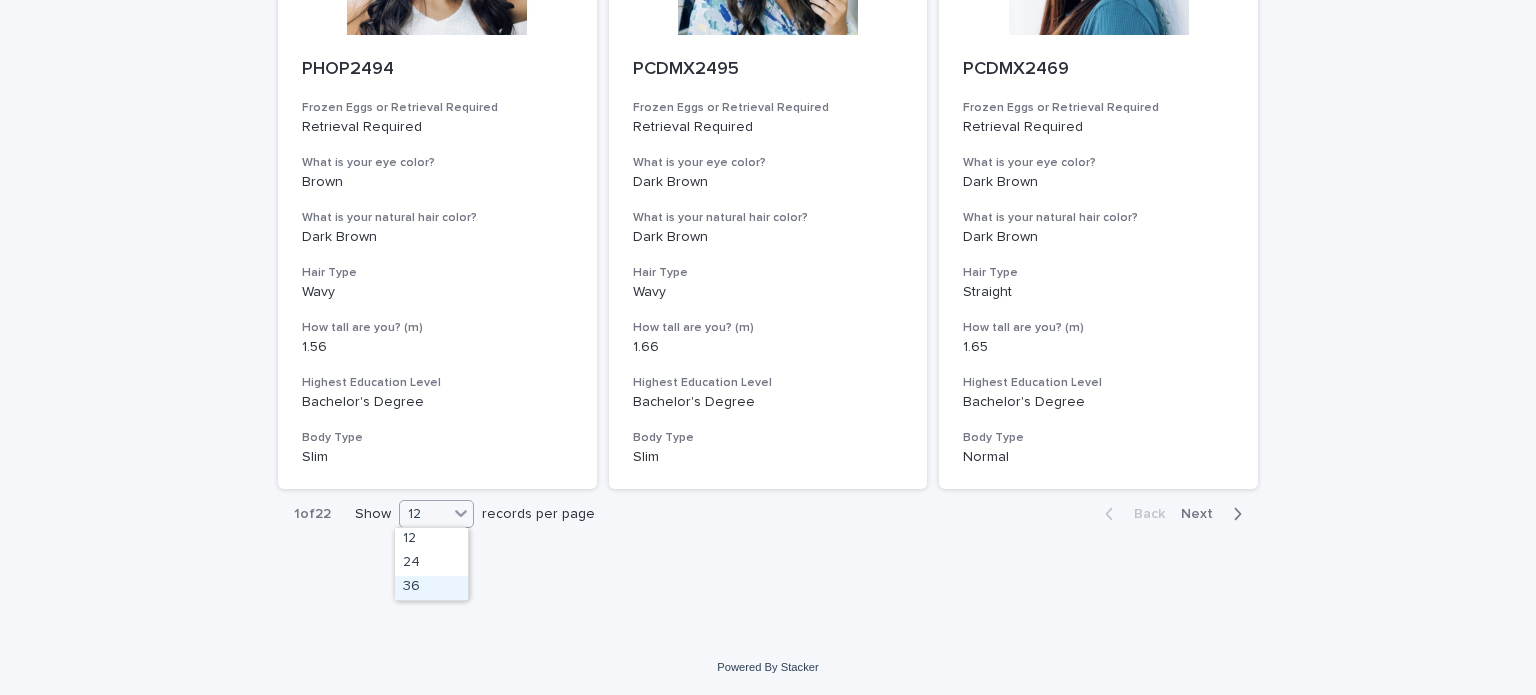 click on "36" at bounding box center [431, 588] 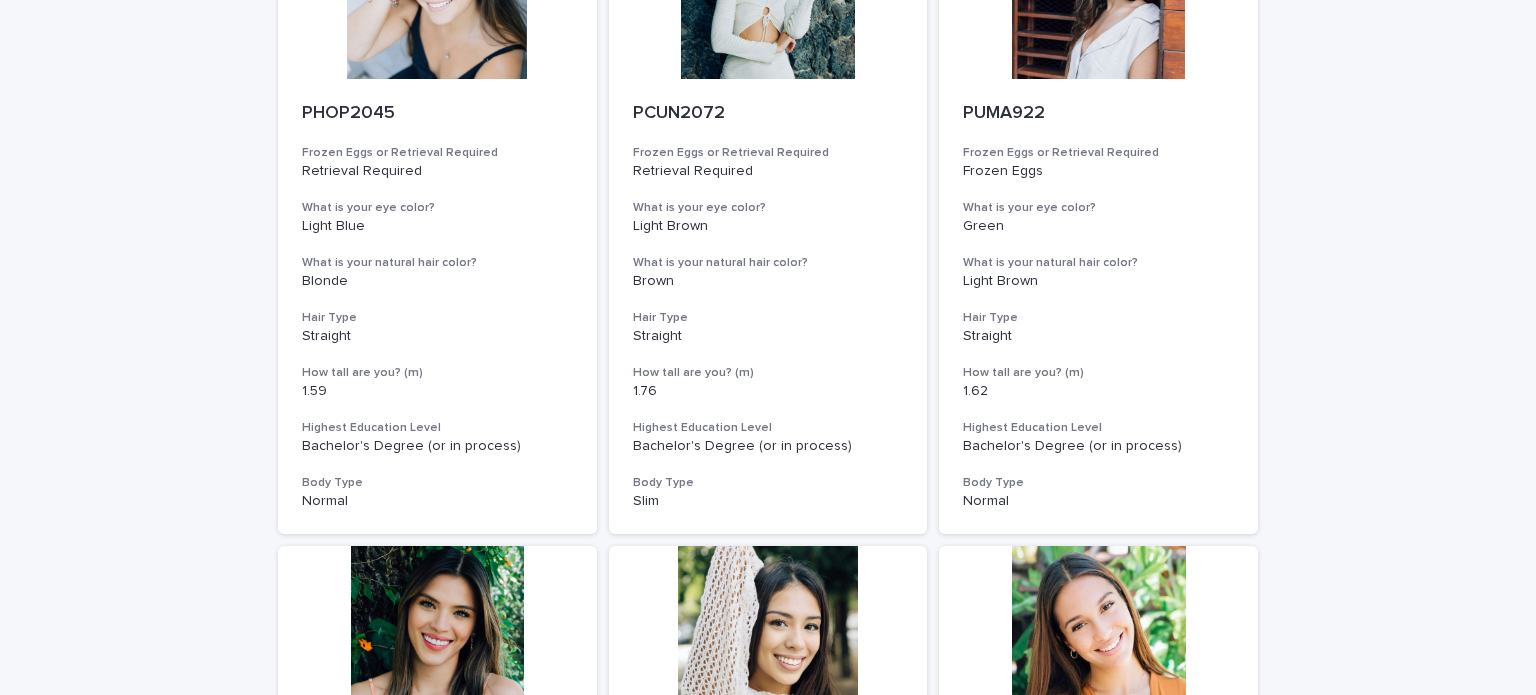 scroll, scrollTop: 0, scrollLeft: 0, axis: both 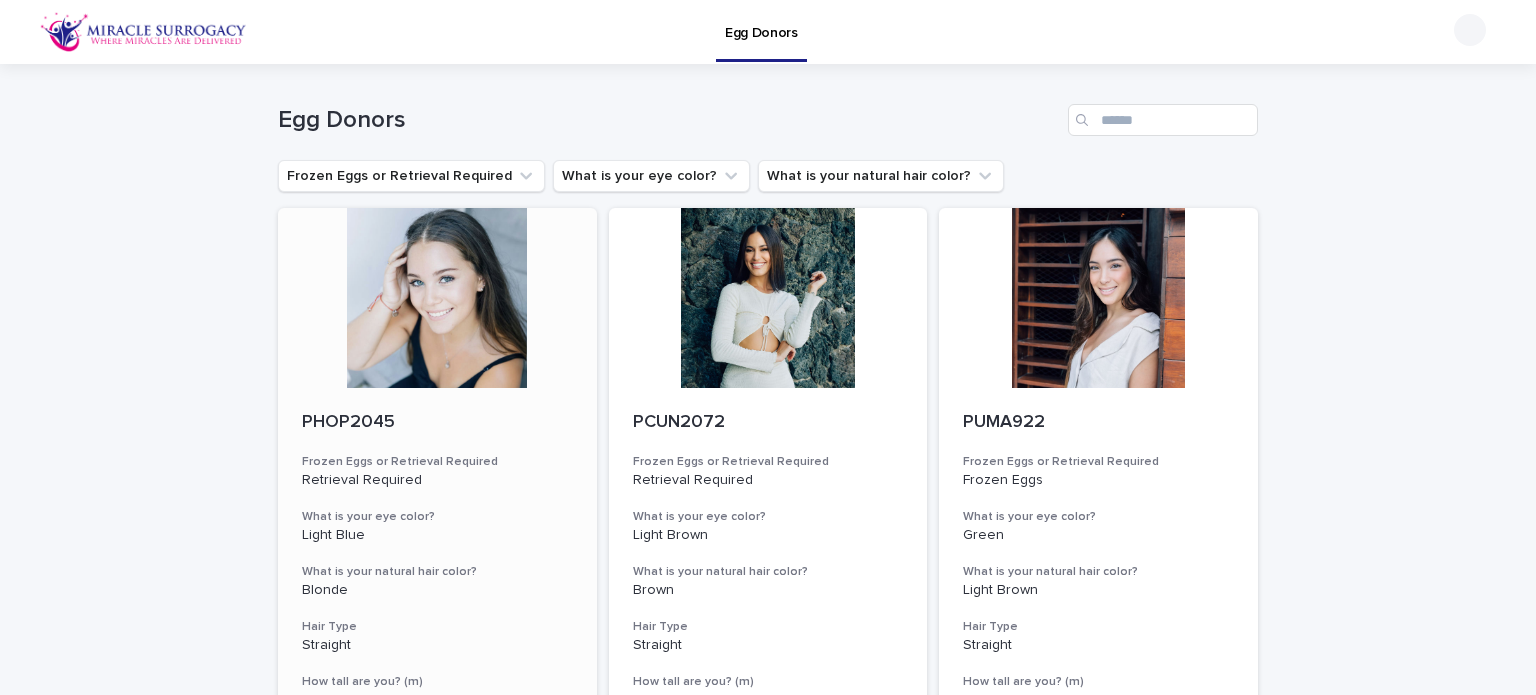 click on "PHOP2045 Frozen Eggs or Retrieval Required Retrieval Required What is your eye color? Light Blue What is your natural hair color? Blonde Hair Type Straight How tall are you? (m) 1.59 Highest Education Level Bachelor's Degree (or in process) Body Type Normal" at bounding box center (437, 615) 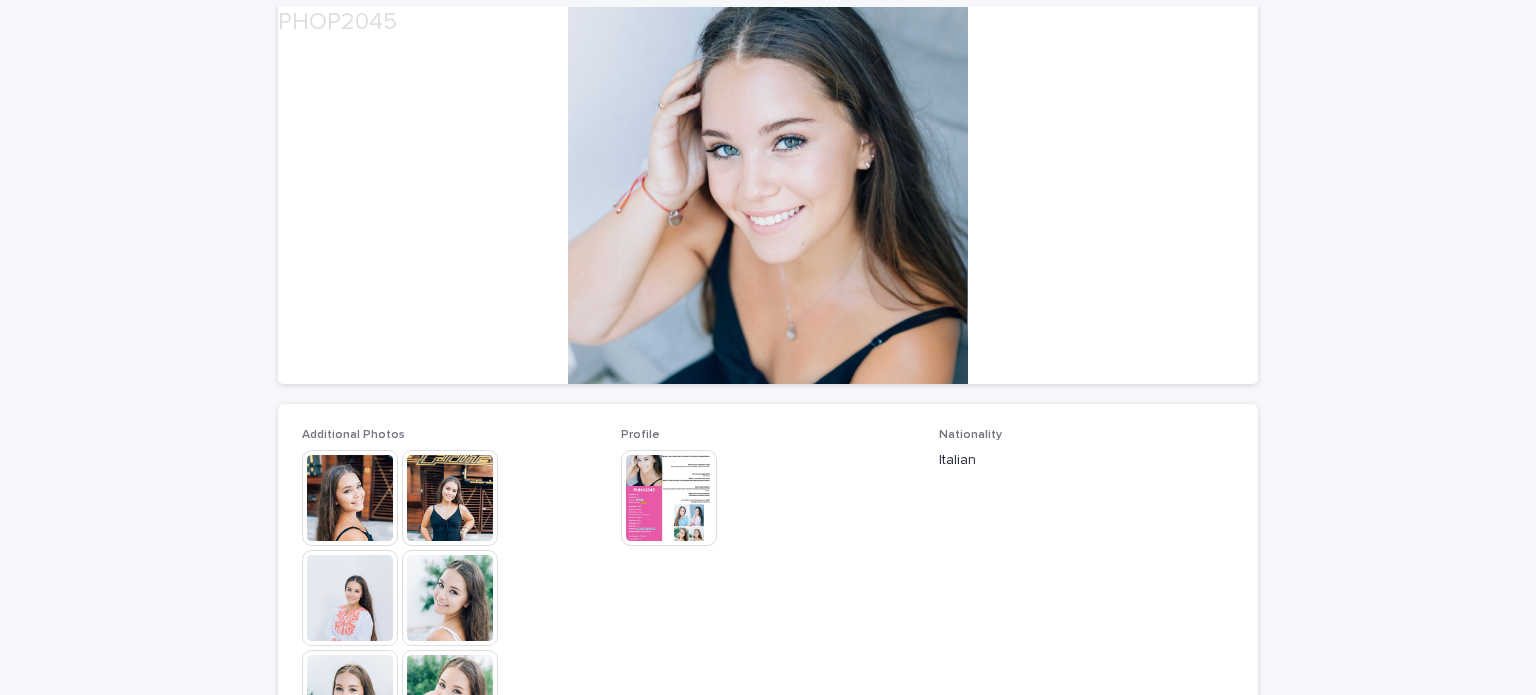 scroll, scrollTop: 247, scrollLeft: 0, axis: vertical 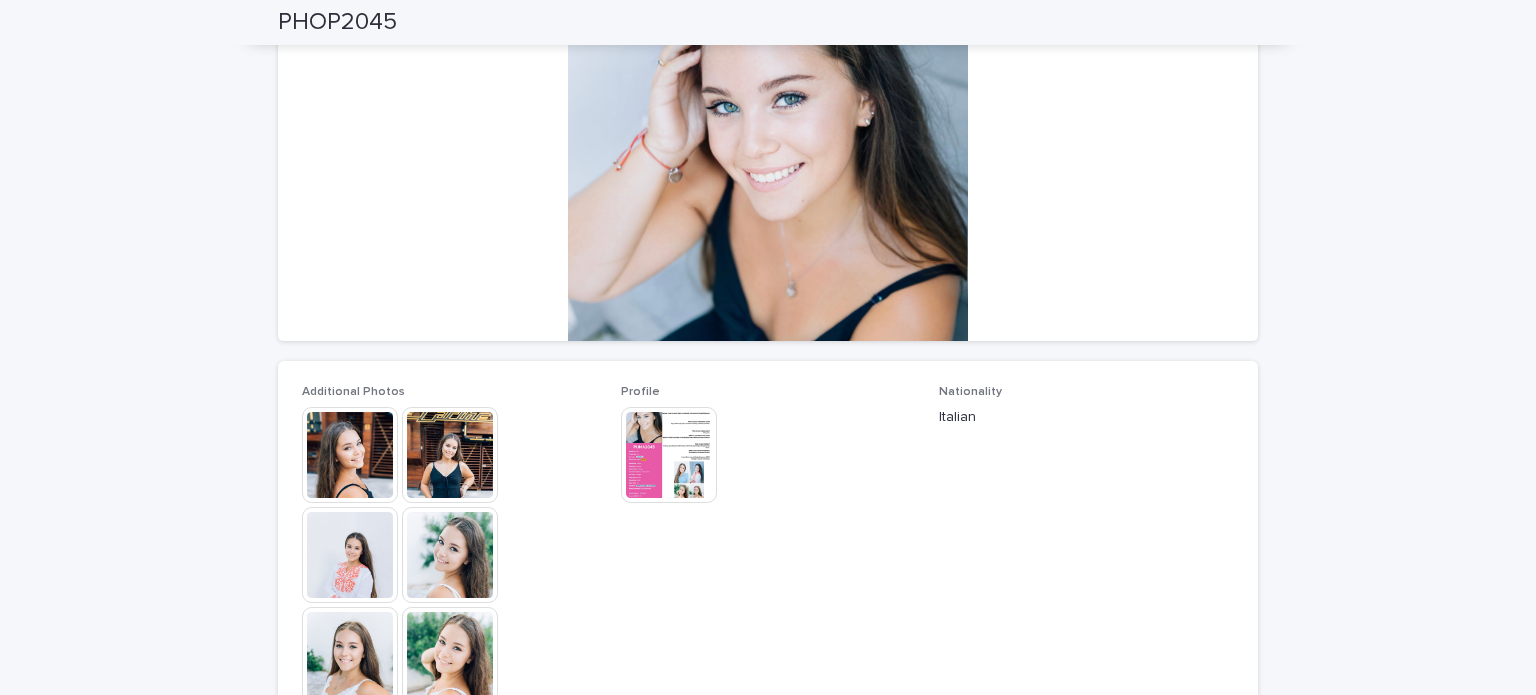 click at bounding box center [350, 455] 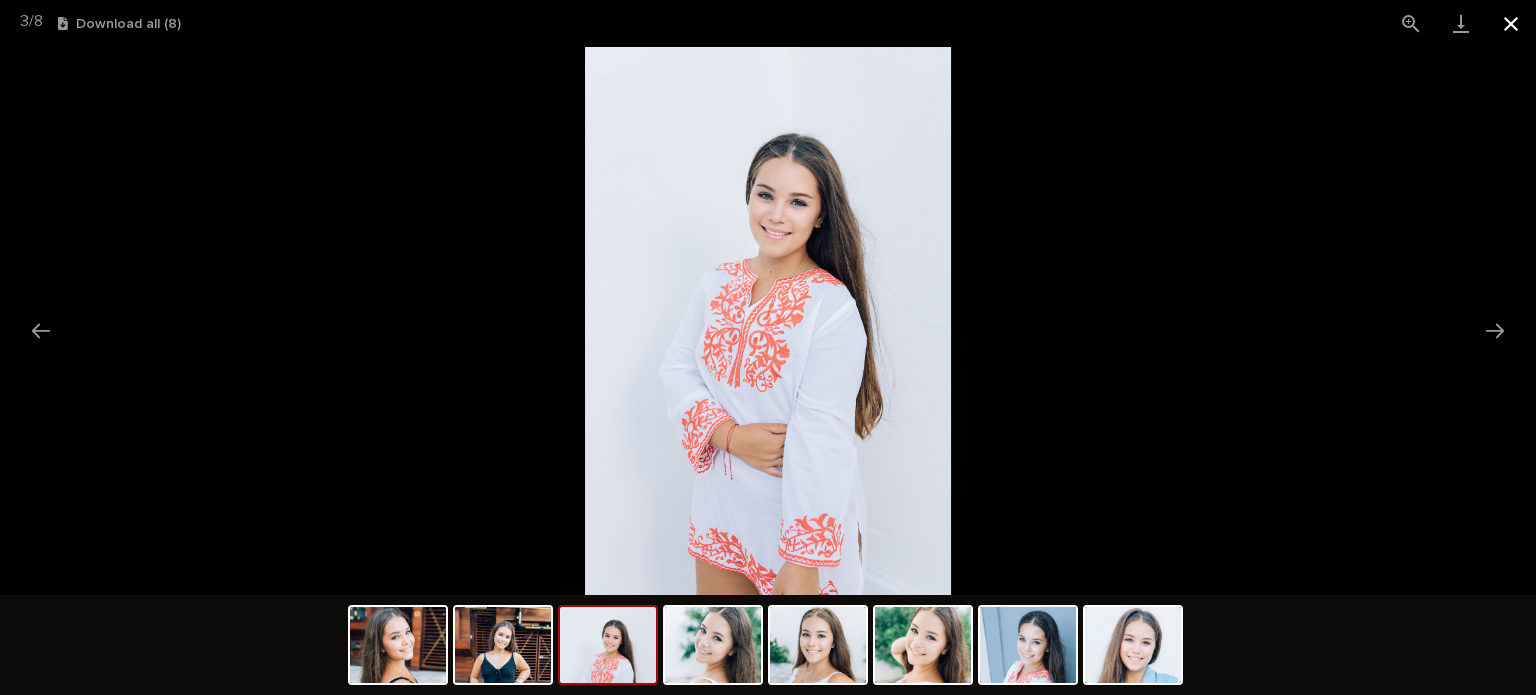 click at bounding box center (1511, 23) 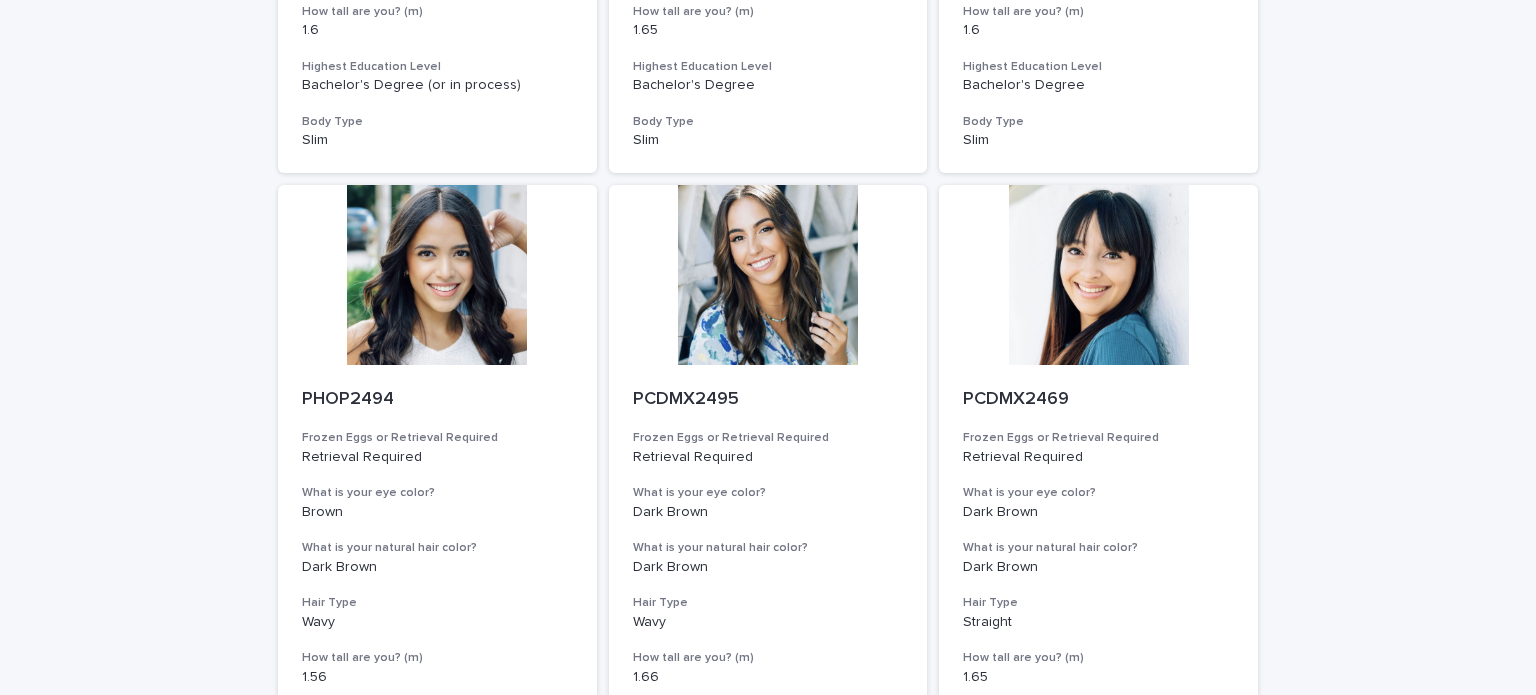 scroll, scrollTop: 2293, scrollLeft: 0, axis: vertical 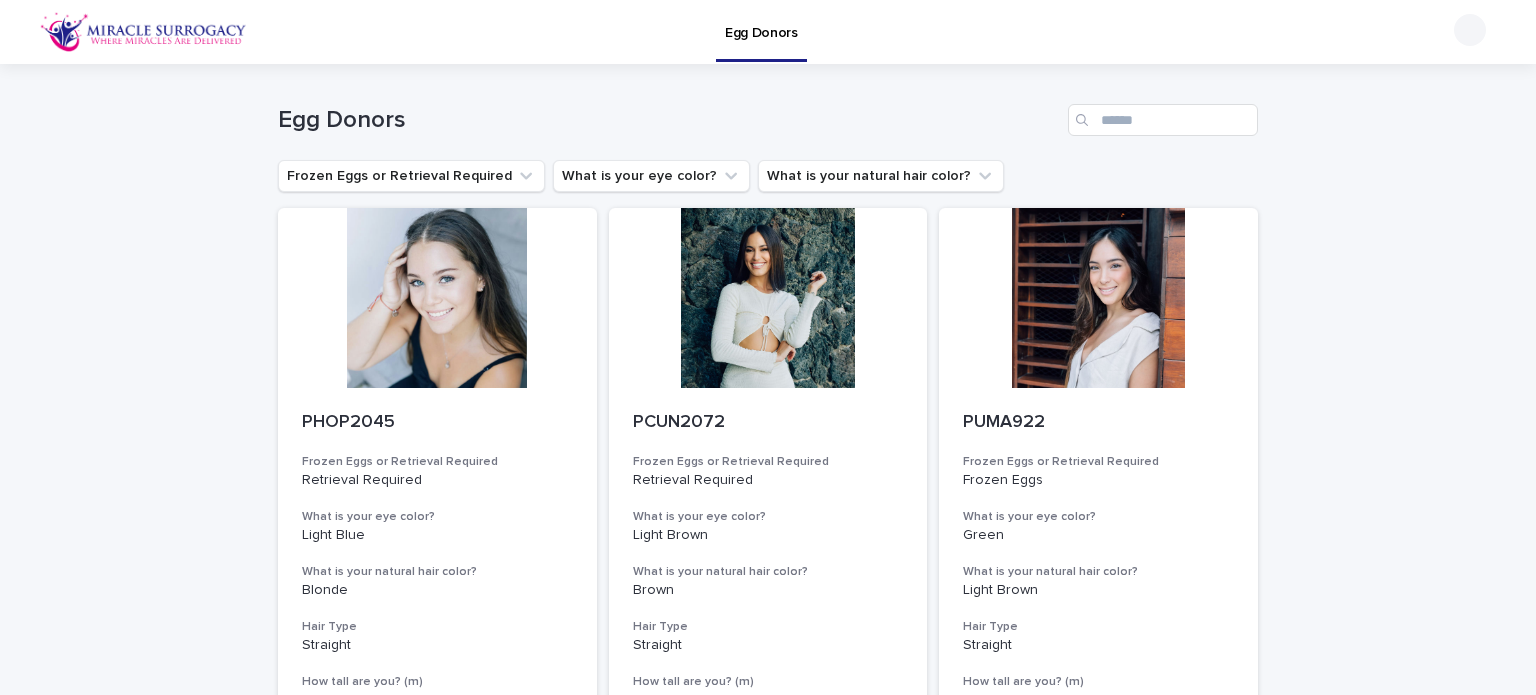 click on "Loading... Saving… Loading... Saving… Egg Donors Frozen Eggs or Retrieval Required What is your eye color? What is your natural hair color? PHOP2045 Frozen Eggs or Retrieval Required Retrieval Required What is your eye color? Light Blue What is your natural hair color? Blonde Hair Type Straight How tall are you? (m) 1.59 Highest Education Level Bachelor's Degree (or in process) Body Type Normal PCUN2072 Frozen Eggs or Retrieval Required Retrieval Required What is your eye color? Light Brown What is your natural hair color? Brown Hair Type Straight How tall are you? (m) 1.76 Highest Education Level Bachelor's Degree (or in process) Body Type Slim PUMA922 Frozen Eggs or Retrieval Required Frozen Eggs What is your eye color? Green What is your natural hair color? Light Brown Hair Type Straight How tall are you? (m) 1.62 Highest Education Level Bachelor's Degree (or in process) Body Type Normal PUMA2337 Frozen Eggs or Retrieval Required Frozen Eggs What is your eye color? Green Light Brown Hair Type Straight" at bounding box center [768, 4084] 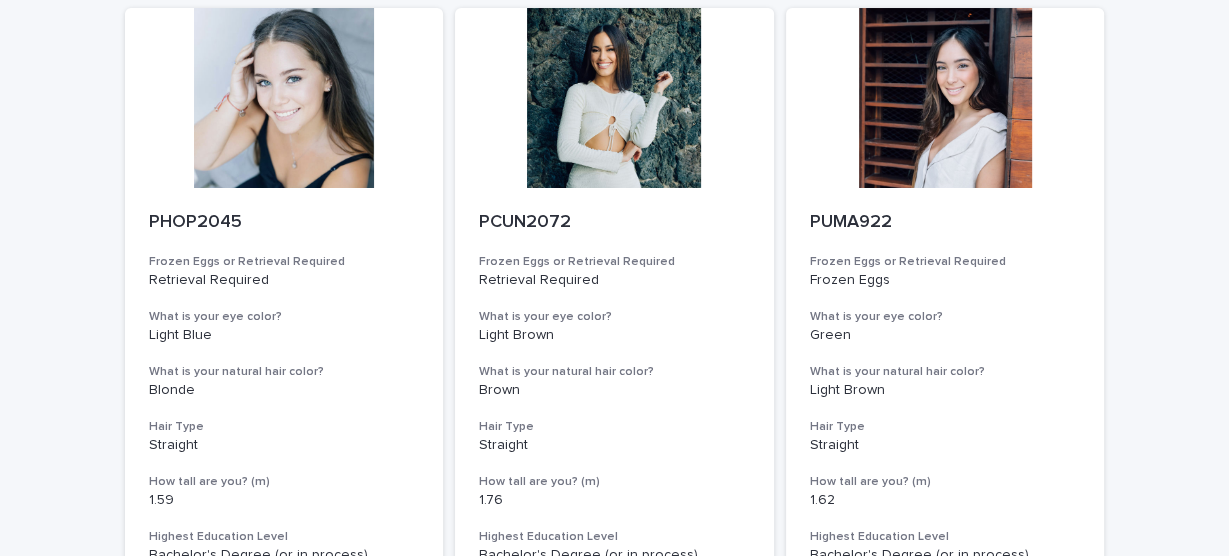 scroll, scrollTop: 203, scrollLeft: 0, axis: vertical 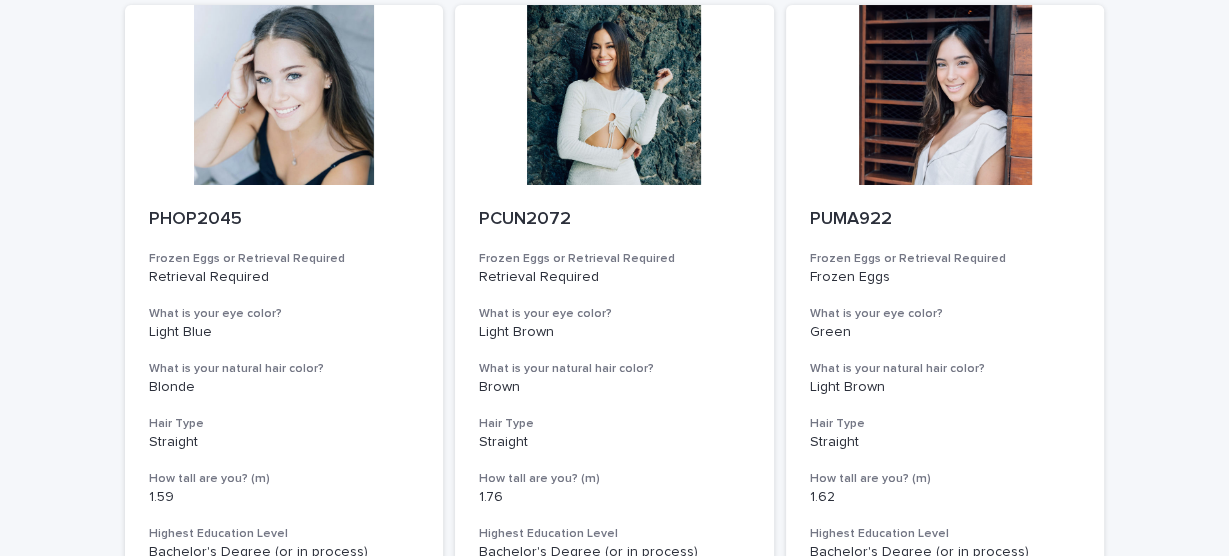 click on "Loading... Saving… Loading... Saving… Egg Donors Frozen Eggs or Retrieval Required What is your eye color? What is your natural hair color? PHOP2045 Frozen Eggs or Retrieval Required Retrieval Required What is your eye color? Light Blue What is your natural hair color? Blonde Hair Type Straight How tall are you? (m) 1.59 Highest Education Level Bachelor's Degree (or in process) Body Type Normal PCUN2072 Frozen Eggs or Retrieval Required Retrieval Required What is your eye color? Light Brown What is your natural hair color? Brown Hair Type Straight How tall are you? (m) 1.76 Highest Education Level Bachelor's Degree (or in process) Body Type Slim PUMA922 Frozen Eggs or Retrieval Required Frozen Eggs What is your eye color? Green What is your natural hair color? Light Brown Hair Type Straight How tall are you? (m) 1.62 Highest Education Level Bachelor's Degree (or in process) Body Type Normal PUMA2337 Frozen Eggs or Retrieval Required Frozen Eggs What is your eye color? Green Light Brown Hair Type Straight" at bounding box center [614, 3881] 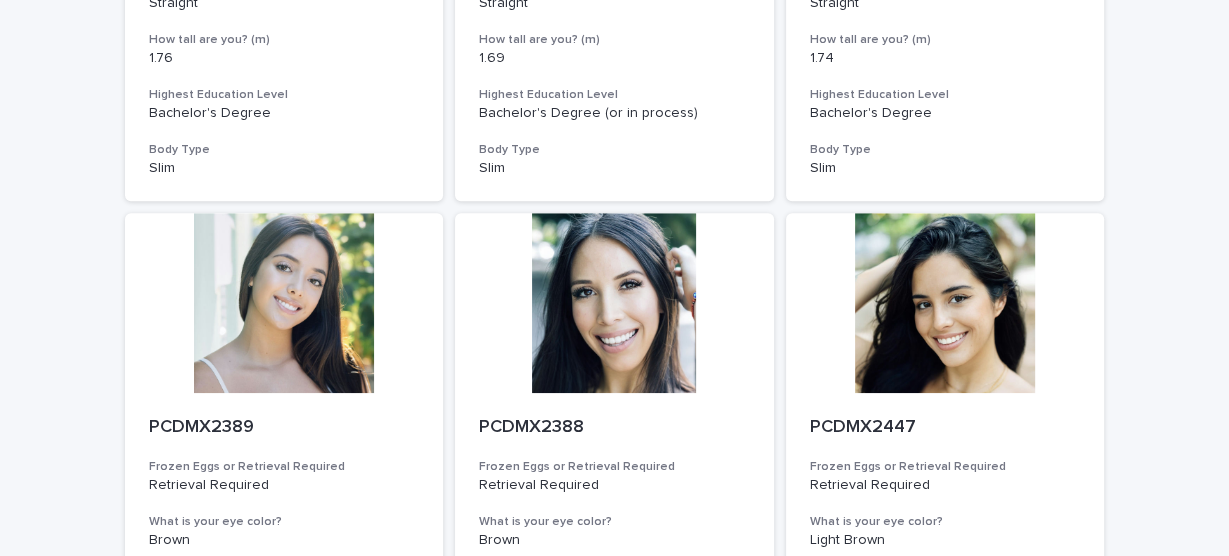scroll, scrollTop: 1317, scrollLeft: 0, axis: vertical 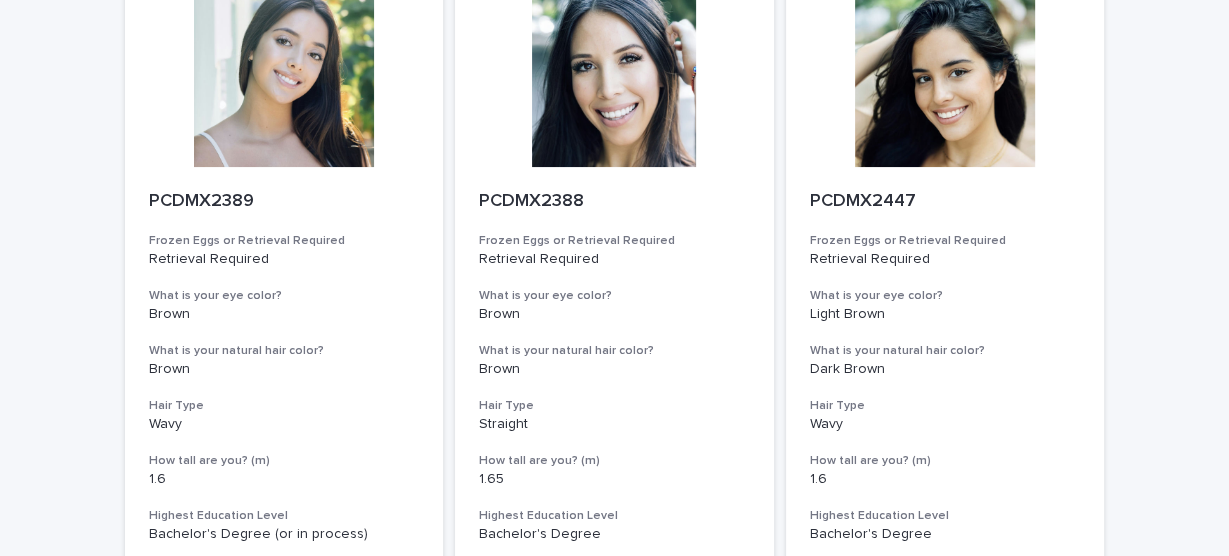 click on "Loading... Saving… Loading... Saving… Egg Donors Frozen Eggs or Retrieval Required What is your eye color? What is your natural hair color? PHOP2045 Frozen Eggs or Retrieval Required Retrieval Required What is your eye color? Light Blue What is your natural hair color? Blonde Hair Type Straight How tall are you? (m) 1.59 Highest Education Level Bachelor's Degree (or in process) Body Type Normal PCUN2072 Frozen Eggs or Retrieval Required Retrieval Required What is your eye color? Light Brown What is your natural hair color? Brown Hair Type Straight How tall are you? (m) 1.76 Highest Education Level Bachelor's Degree (or in process) Body Type Slim PUMA922 Frozen Eggs or Retrieval Required Frozen Eggs What is your eye color? Green What is your natural hair color? Light Brown Hair Type Straight How tall are you? (m) 1.62 Highest Education Level Bachelor's Degree (or in process) Body Type Normal PUMA2337 Frozen Eggs or Retrieval Required Frozen Eggs What is your eye color? Green Light Brown Hair Type Straight" at bounding box center (614, 2570) 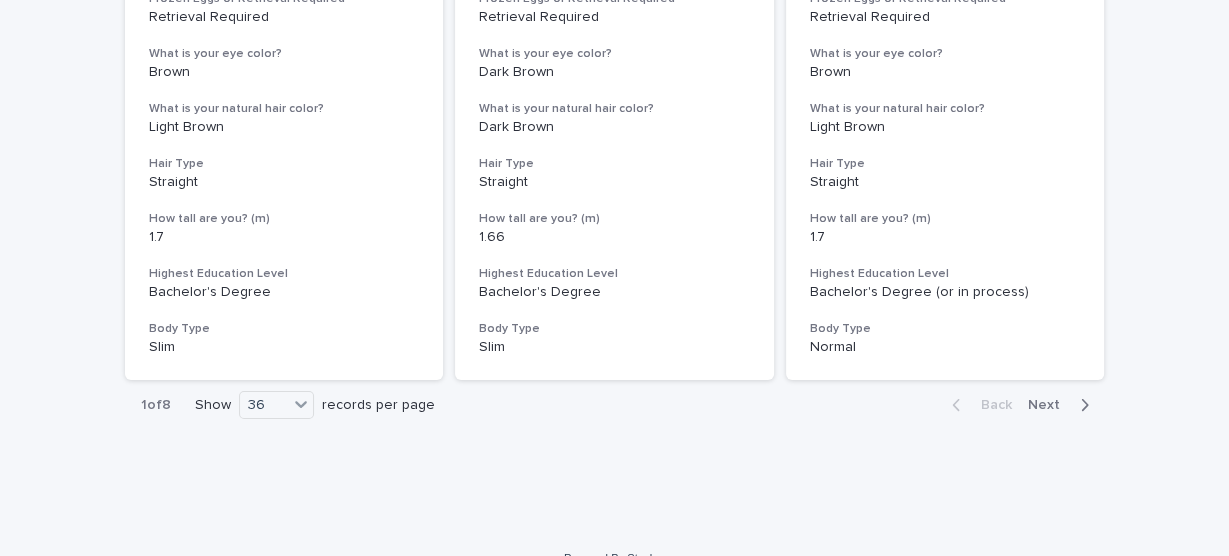 scroll, scrollTop: 7580, scrollLeft: 0, axis: vertical 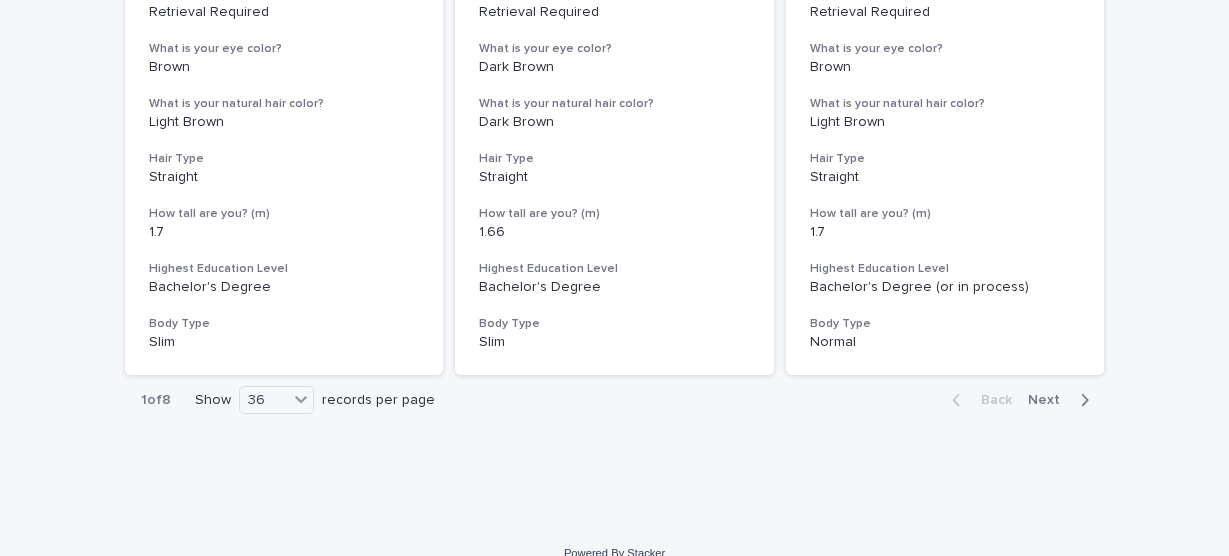 click on "Next" at bounding box center (1062, 400) 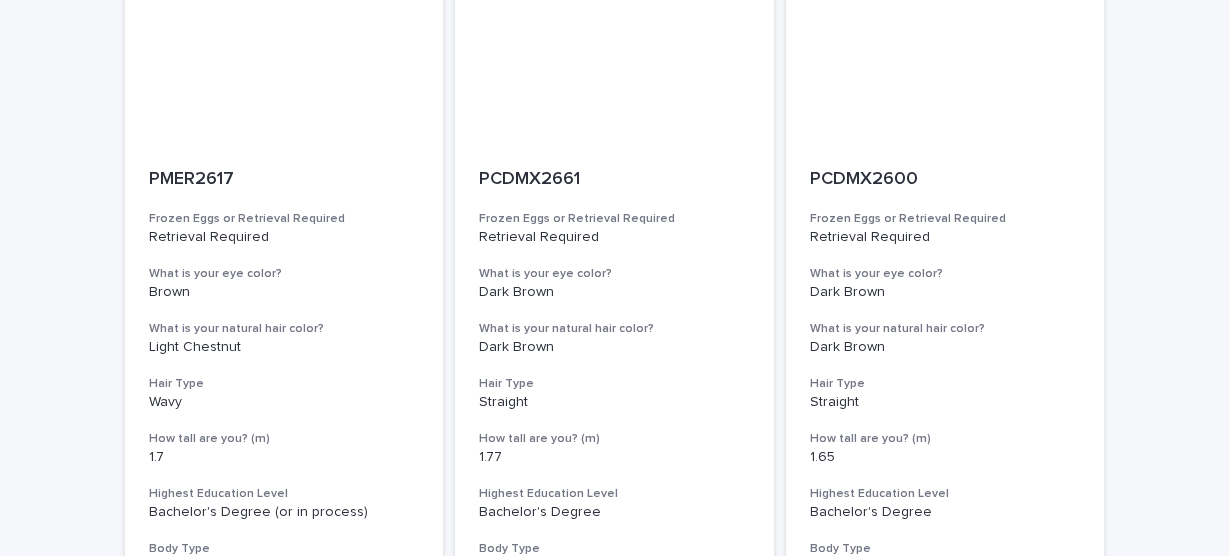 scroll, scrollTop: 3482, scrollLeft: 0, axis: vertical 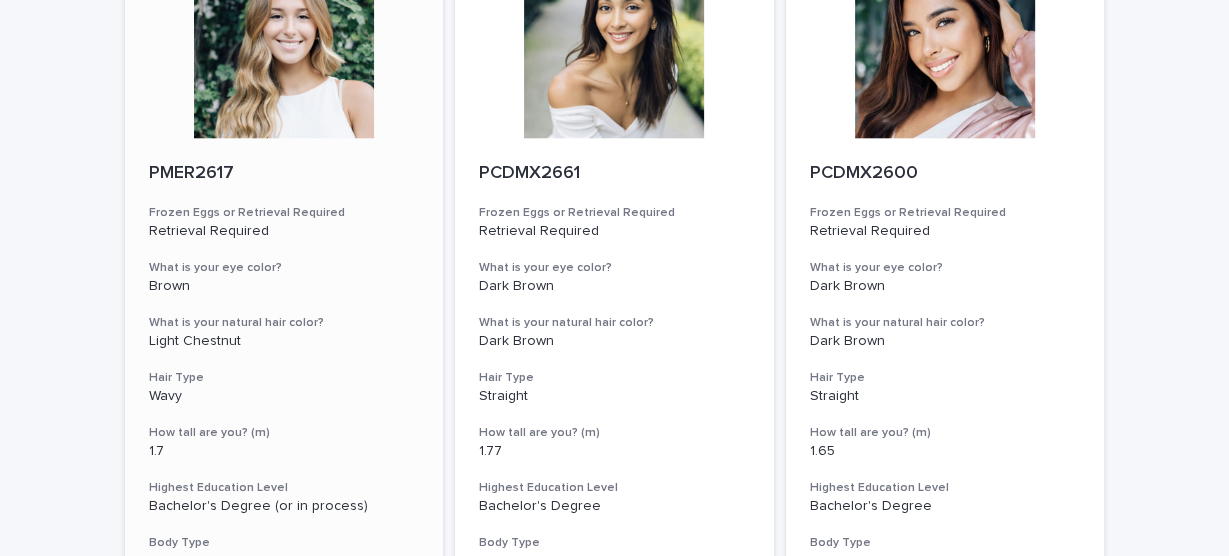 click on "PMER2617 Frozen Eggs or Retrieval Required Retrieval Required What is your eye color? Brown What is your natural hair color? Light Chestnut Hair Type Wavy How tall are you? (m) 1.7 Highest Education Level Bachelor's Degree (or in process) Body Type Slim" at bounding box center (284, 366) 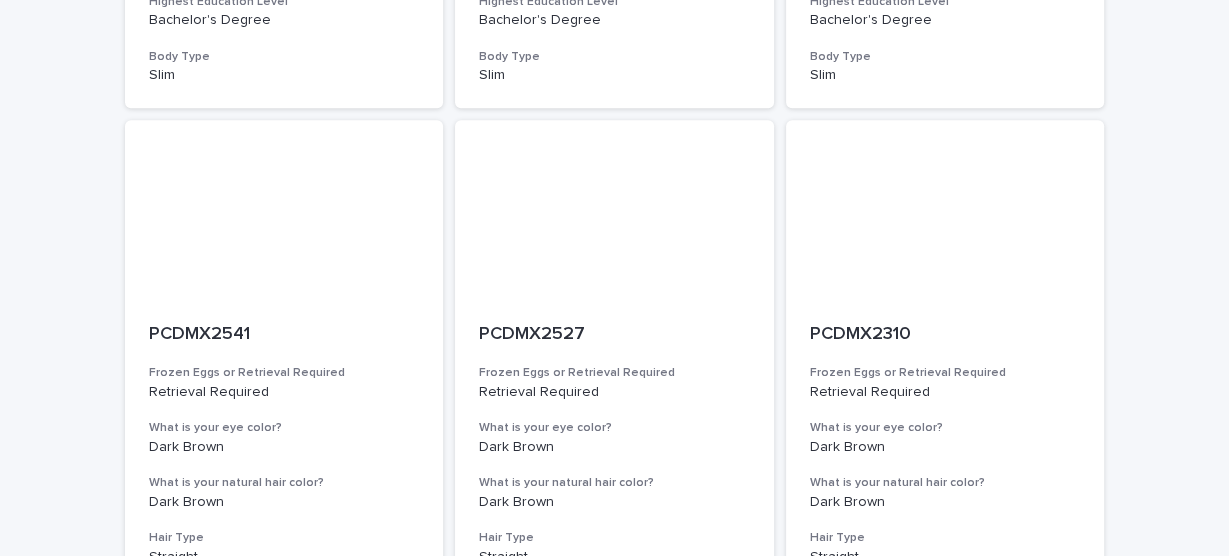 scroll, scrollTop: 2433, scrollLeft: 0, axis: vertical 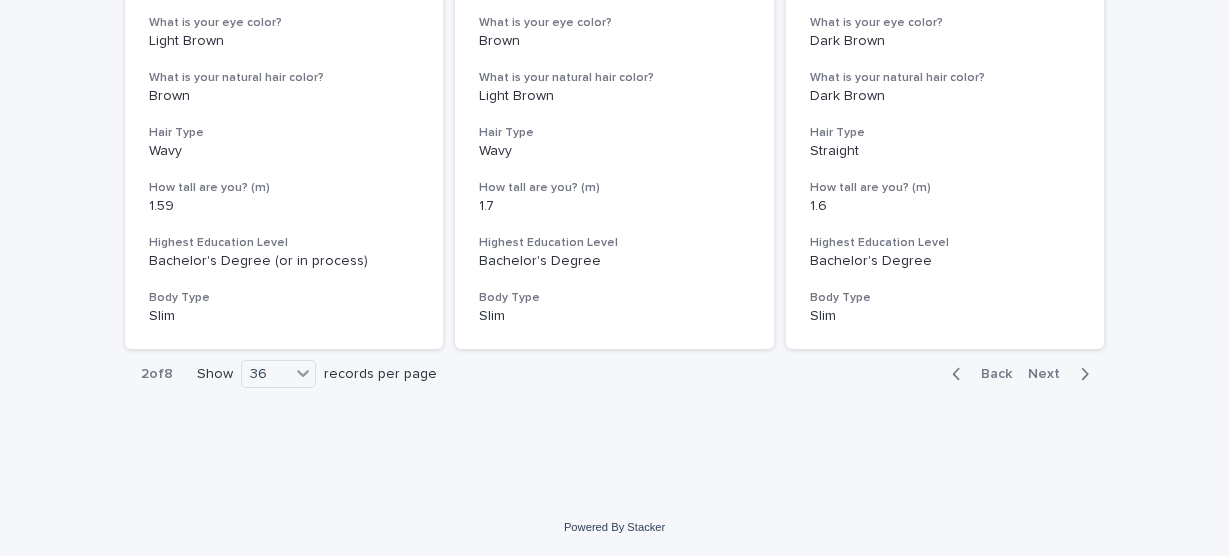 click 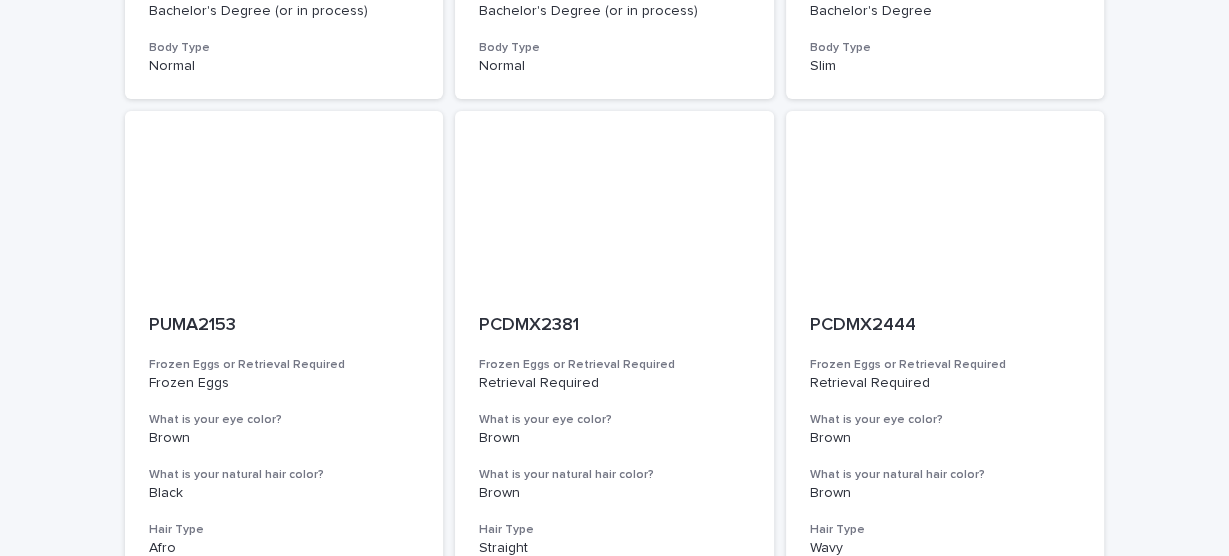 scroll, scrollTop: 6392, scrollLeft: 0, axis: vertical 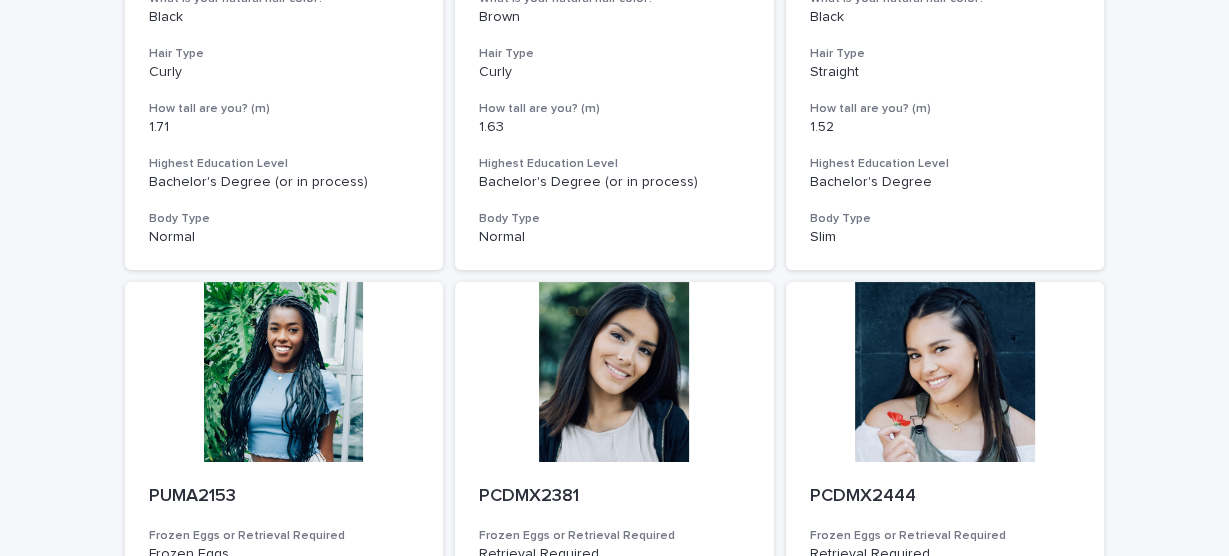 click on "Loading... Saving… Loading... Saving… Egg Donors Frozen Eggs or Retrieval Required What is your eye color? What is your natural hair color? PCDMX2408 Frozen Eggs or Retrieval Required Retrieval Required What is your eye color? [EYE_COLOR] What is your natural hair color? [HAIR_COLOR] Hair Type [HAIR_TYPE] How tall are you? (m) [HEIGHT] Highest Education Level Bachelor's Degree  Body Type [BODY_TYPE] PCDMX2422 Frozen Eggs or Retrieval Required Retrieval Required What is your eye color? [EYE_COLOR] What is your natural hair color? [HAIR_COLOR] Hair Type [HAIR_TYPE] How tall are you? (m) [HEIGHT] Highest Education Level Bachelor's Degree  Body Type [BODY_TYPE] PUMA2415 Frozen Eggs or Retrieval Required Retrieval Required What is your eye color? [EYE_COLOR] What is your natural hair color? [HAIR_COLOR] Hair Type [HAIR_TYPE] How tall are you? (m) [HEIGHT] Highest Education Level Bachelor's Degree  Body Type [BODY_TYPE] PCDMX2416 Frozen Eggs or Retrieval Required Frozen Eggs What is your eye color? [EYE_COLOR] What is your natural hair color? [HAIR_COLOR] Hair Type [HAIR_TYPE] 1.6 Body Type [BODY_TYPE]" at bounding box center (614, -2308) 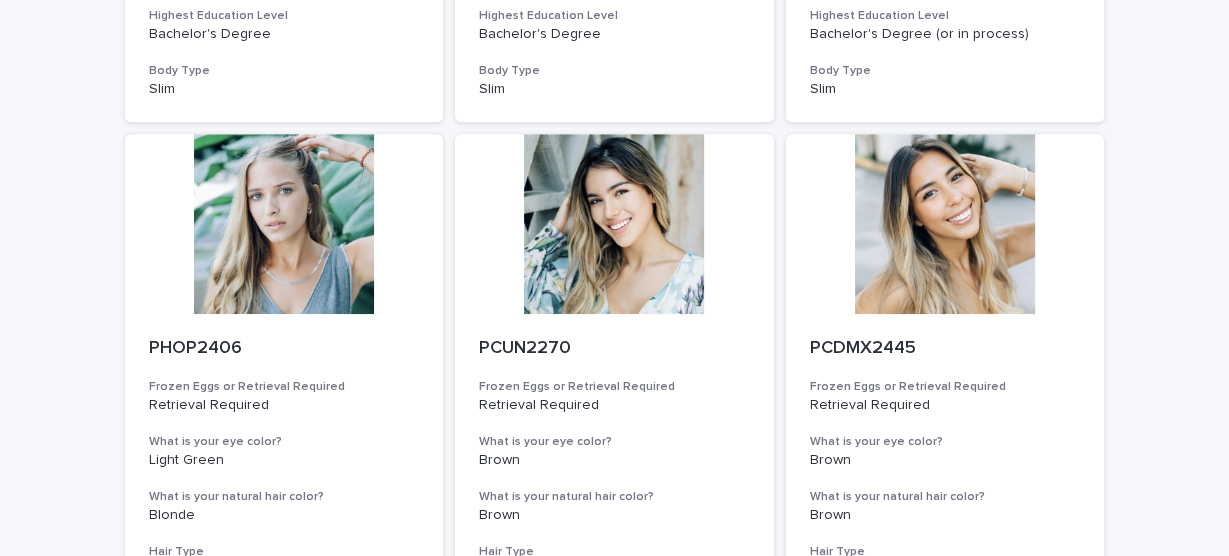 scroll, scrollTop: 7185, scrollLeft: 0, axis: vertical 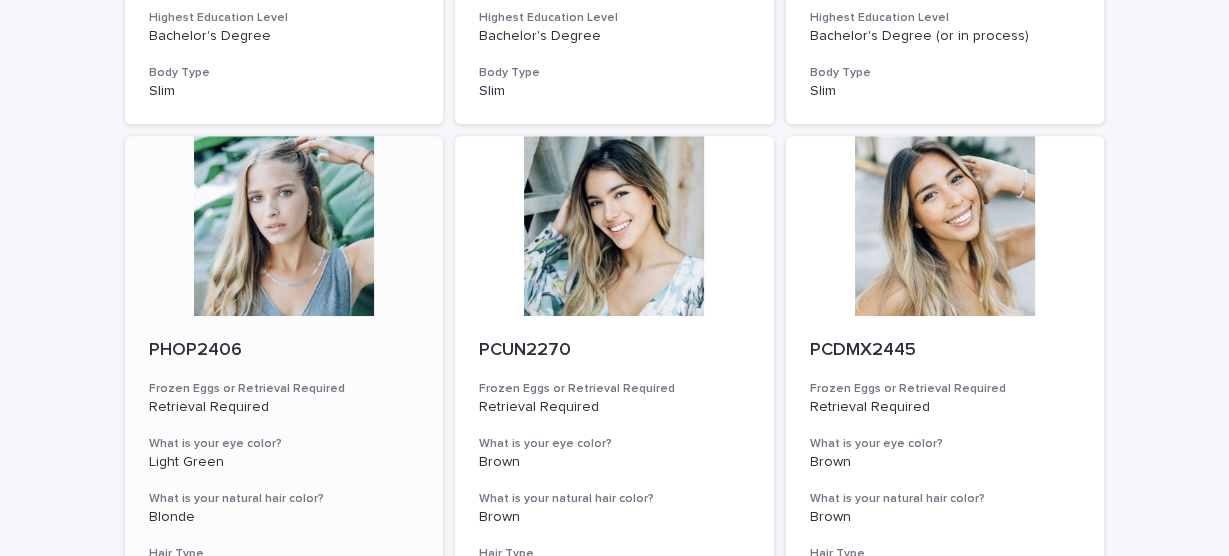 click on "PHOP2406" at bounding box center (284, 351) 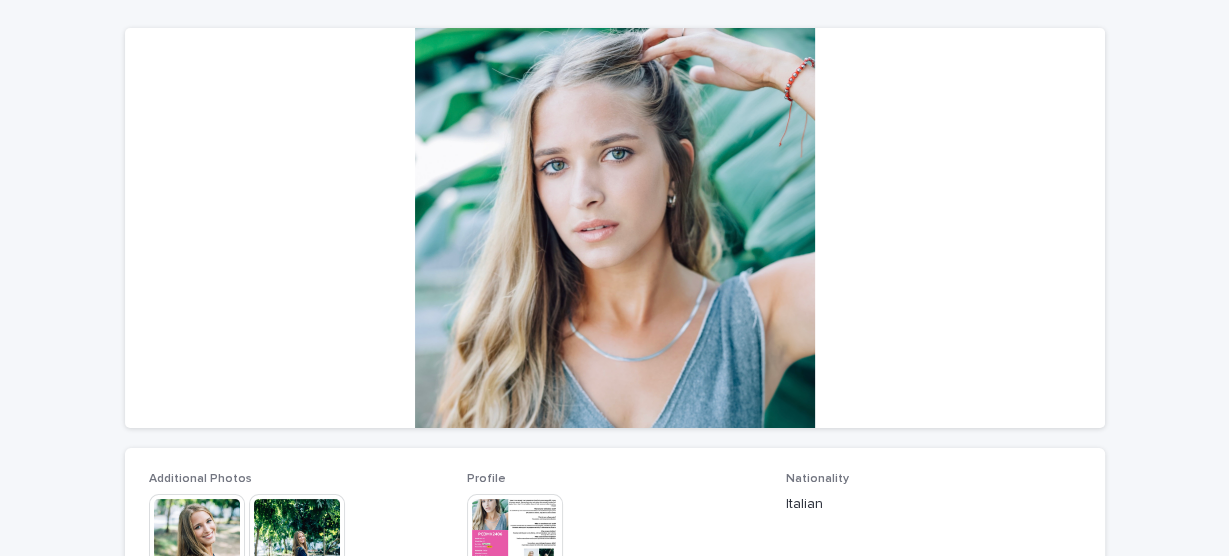scroll, scrollTop: 243, scrollLeft: 0, axis: vertical 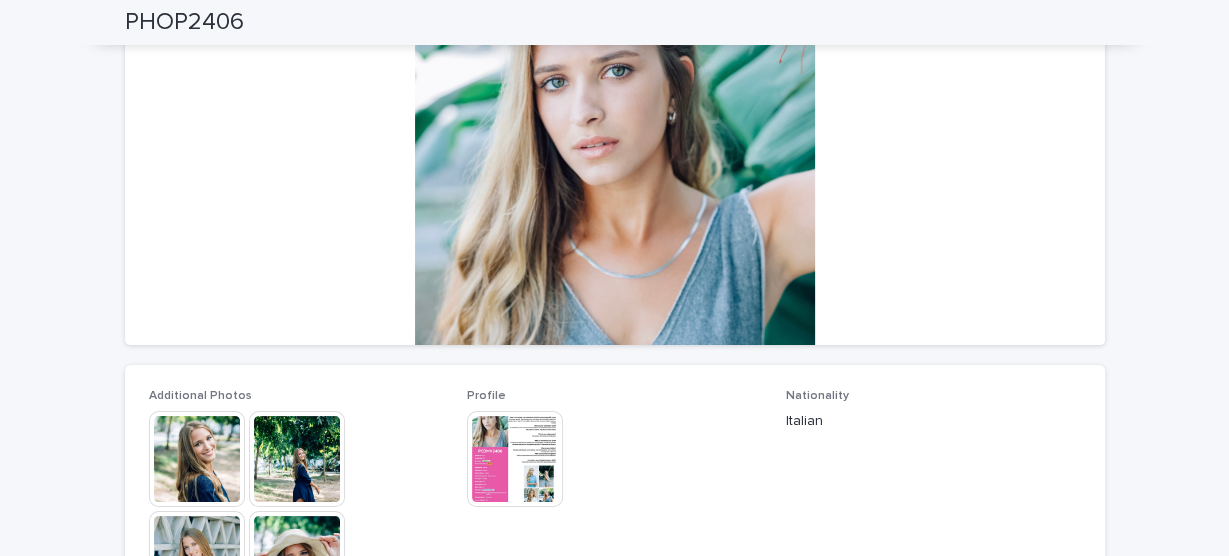 click at bounding box center (197, 459) 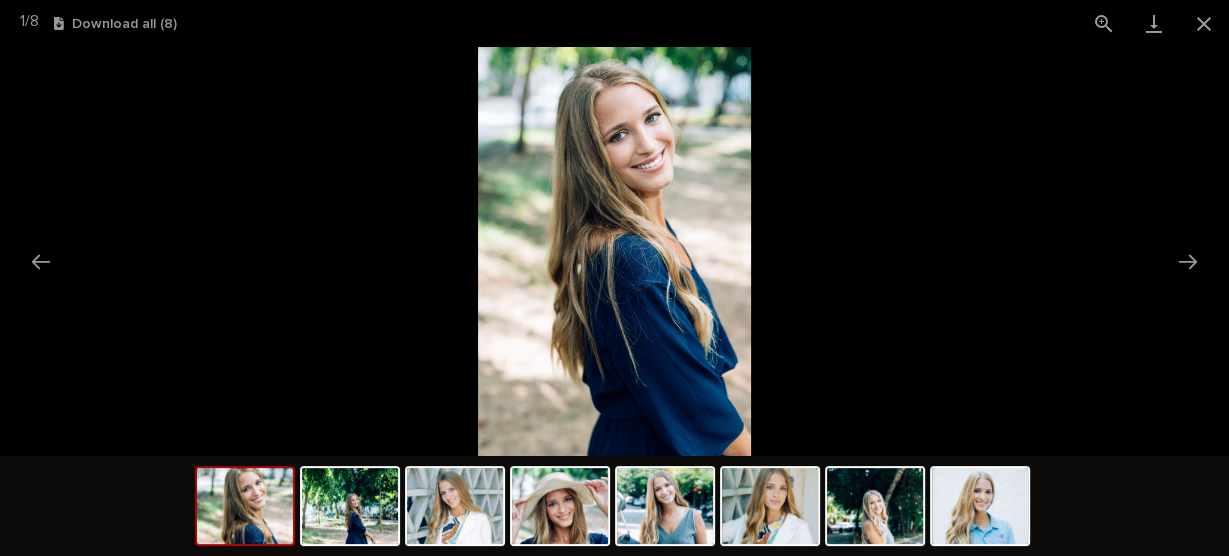 scroll, scrollTop: 0, scrollLeft: 0, axis: both 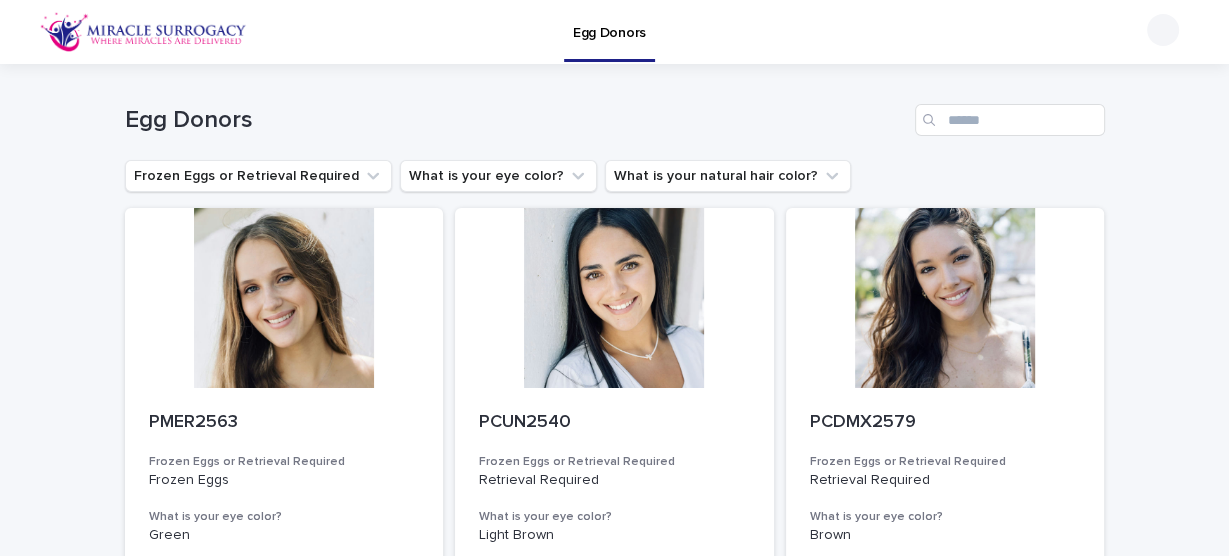 click on "Loading... Saving… Loading... Saving… Egg Donors Frozen Eggs or Retrieval Required What is your eye color? What is your natural hair color? PMER2563 Frozen Eggs or Retrieval Required Frozen Eggs What is your eye color? [EYE_COLOR] What is your natural hair color? [HAIR_COLOR] Hair Type [HAIR_TYPE] How tall are you? (m) [HEIGHT] Highest Education Level Bachelor's Degree  Body Type [BODY_TYPE] PCUN2540 Frozen Eggs or Retrieval Required Retrieval Required What is your eye color? [EYE_COLOR] What is your natural hair color? [HAIR_COLOR] Hair Type [HAIR_TYPE] How tall are you? (m) [HEIGHT] Highest Education Level Bachelor's Degree (or in process) Body Type [BODY_TYPE] PCDMX2579 Frozen Eggs or Retrieval Required Retrieval Required What is your eye color? [EYE_COLOR] What is your natural hair color? [HAIR_COLOR] Hair Type [HAIR_TYPE] How tall are you? (m) [HEIGHT] Highest Education Level Bachelor's Degree  Body Type [BODY_TYPE] PHOP2520 Frozen Eggs or Retrieval Required Retrieval Required What is your eye color? [EYE_COLOR] What is your natural hair color? [HAIR_COLOR] Hair Type 1.7" at bounding box center (614, 1498) 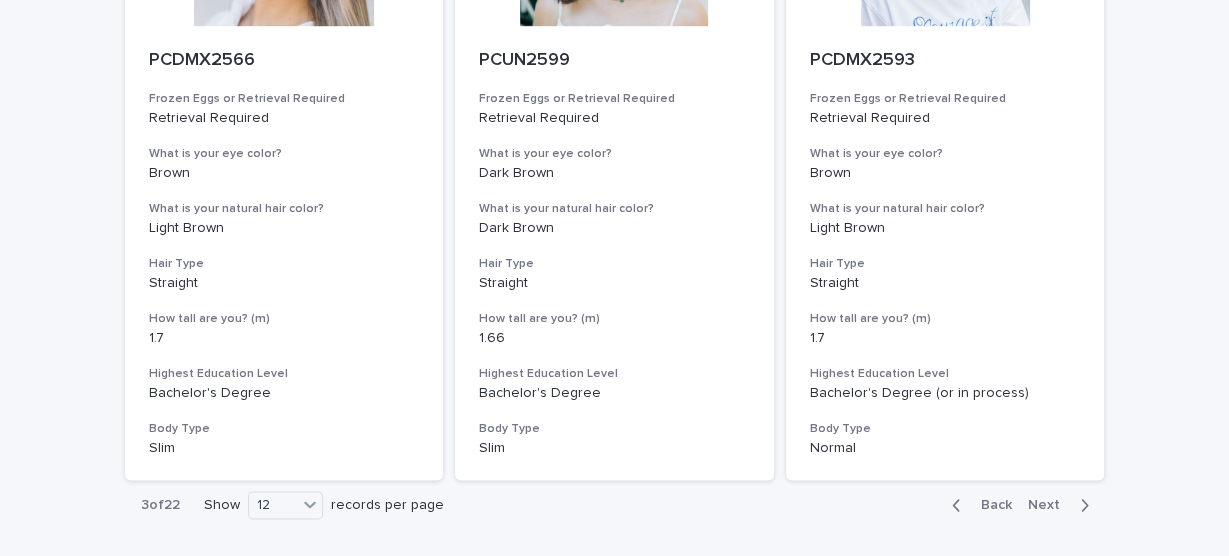scroll, scrollTop: 2433, scrollLeft: 0, axis: vertical 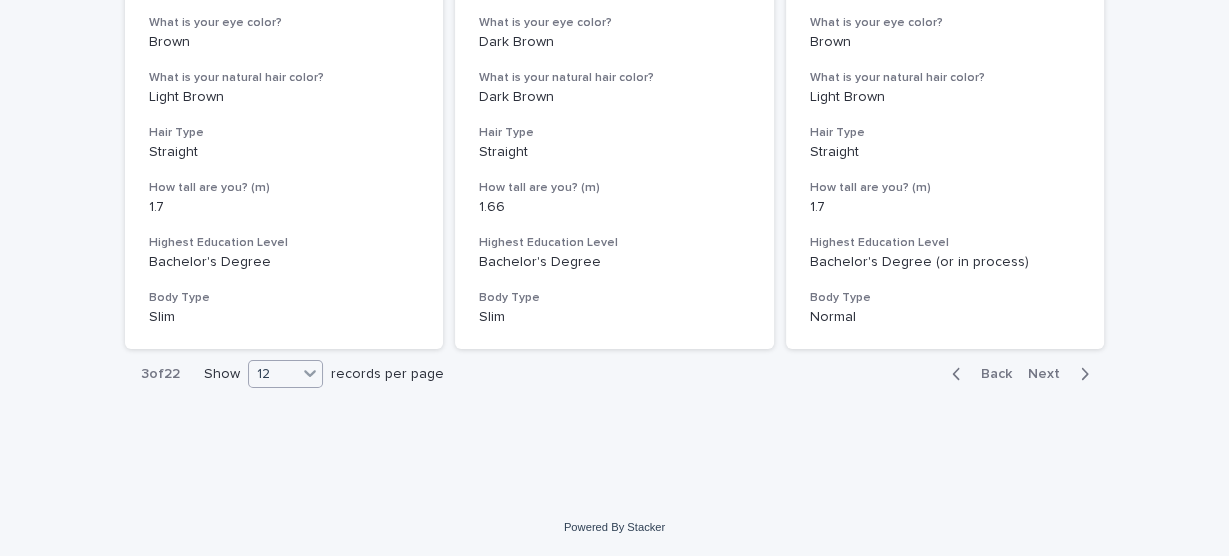 click on "12" at bounding box center (273, 374) 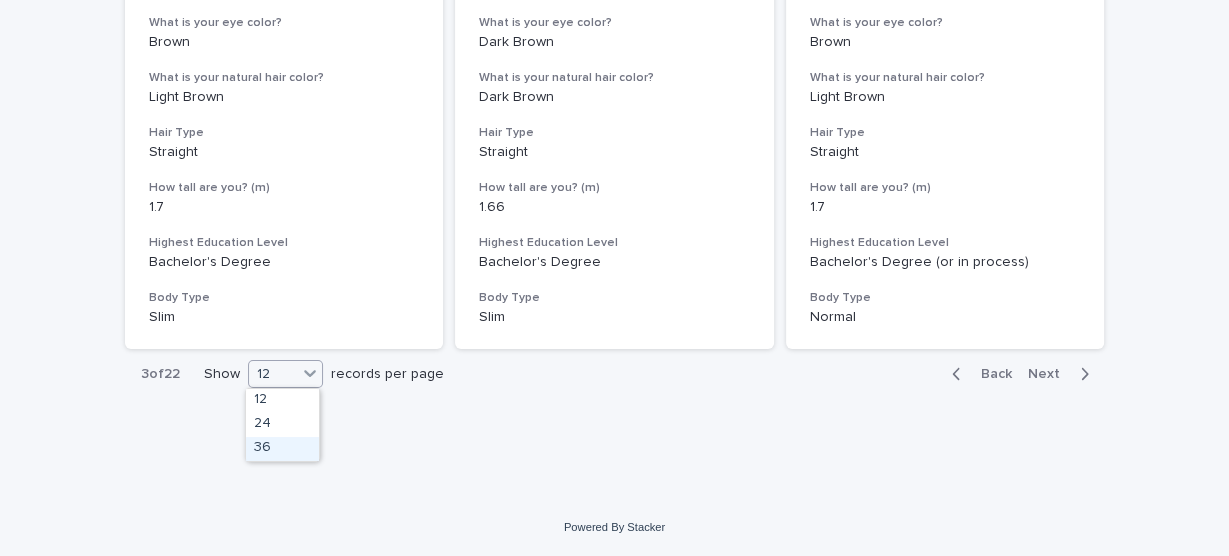 click on "36" at bounding box center (282, 449) 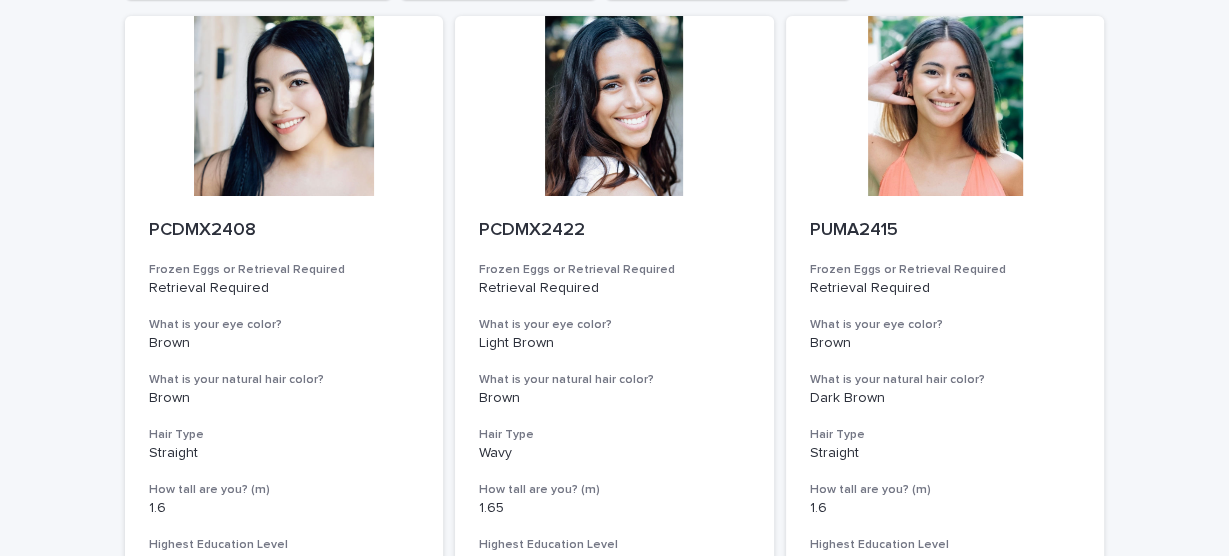 scroll, scrollTop: 205, scrollLeft: 0, axis: vertical 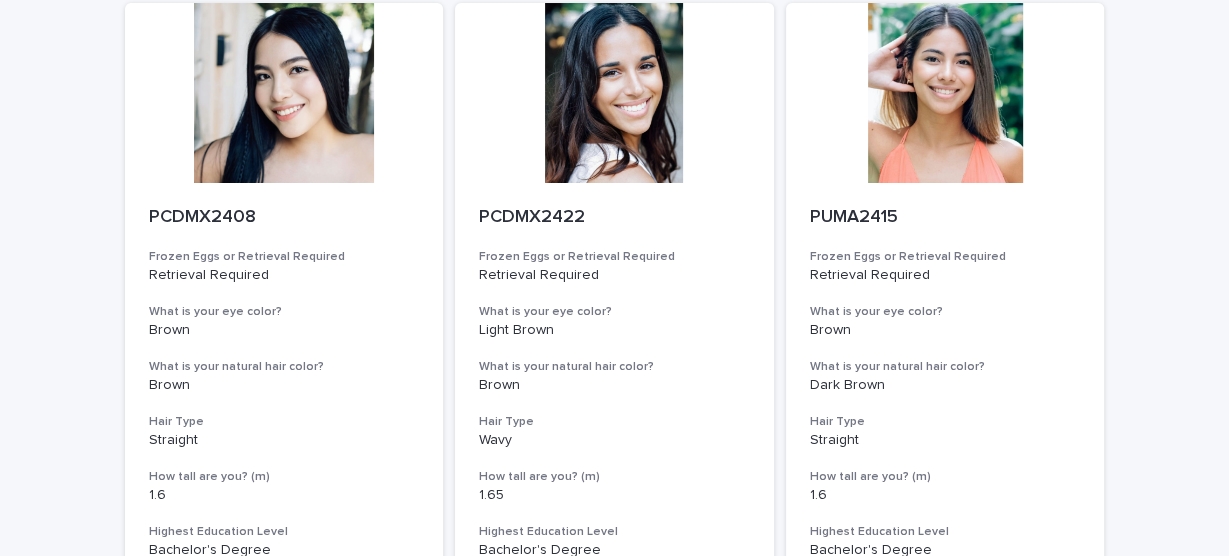 click on "Loading... Saving… Loading... Saving… Egg Donors Frozen Eggs or Retrieval Required What is your eye color? What is your natural hair color? PCDMX2408 Frozen Eggs or Retrieval Required Retrieval Required What is your eye color? [EYE_COLOR] What is your natural hair color? [HAIR_COLOR] Hair Type [HAIR_TYPE] How tall are you? (m) [HEIGHT] Highest Education Level Bachelor's Degree  Body Type [BODY_TYPE] PCDMX2422 Frozen Eggs or Retrieval Required Retrieval Required What is your eye color? [EYE_COLOR] What is your natural hair color? [HAIR_COLOR] Hair Type [HAIR_TYPE] How tall are you? (m) [HEIGHT] Highest Education Level Bachelor's Degree  Body Type [BODY_TYPE] PUMA2415 Frozen Eggs or Retrieval Required Retrieval Required What is your eye color? [EYE_COLOR] What is your natural hair color? [HAIR_COLOR] Hair Type [HAIR_TYPE] How tall are you? (m) [HEIGHT] Highest Education Level Bachelor's Degree  Body Type [BODY_TYPE] PCDMX2416 Frozen Eggs or Retrieval Required Frozen Eggs What is your eye color? [EYE_COLOR] What is your natural hair color? [HAIR_COLOR] Hair Type [HAIR_TYPE] 1.6 Body Type [BODY_TYPE]" at bounding box center [614, 3879] 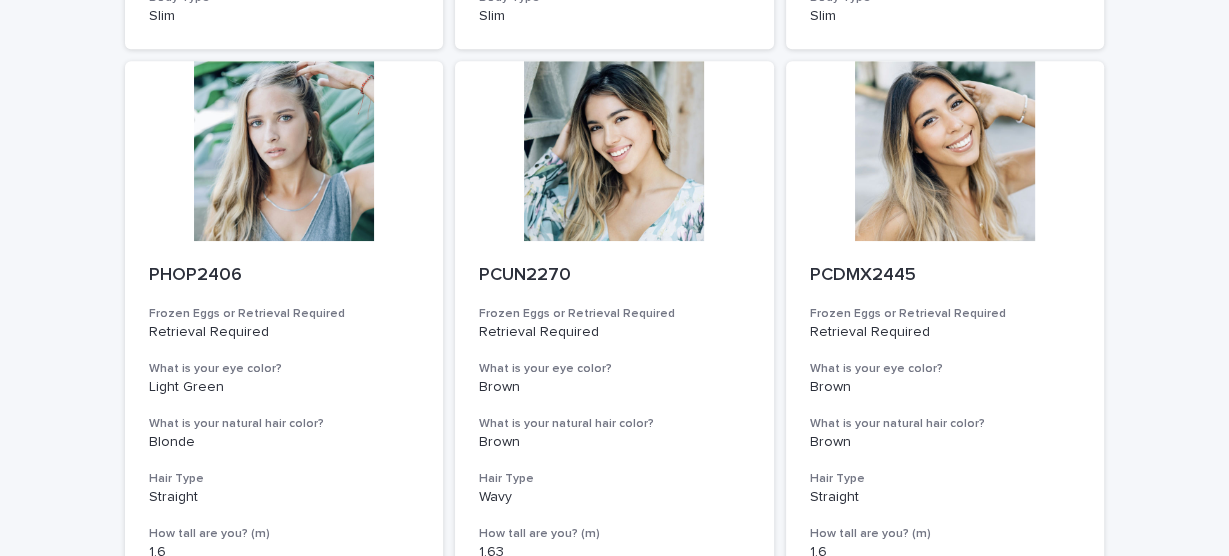 scroll, scrollTop: 7606, scrollLeft: 0, axis: vertical 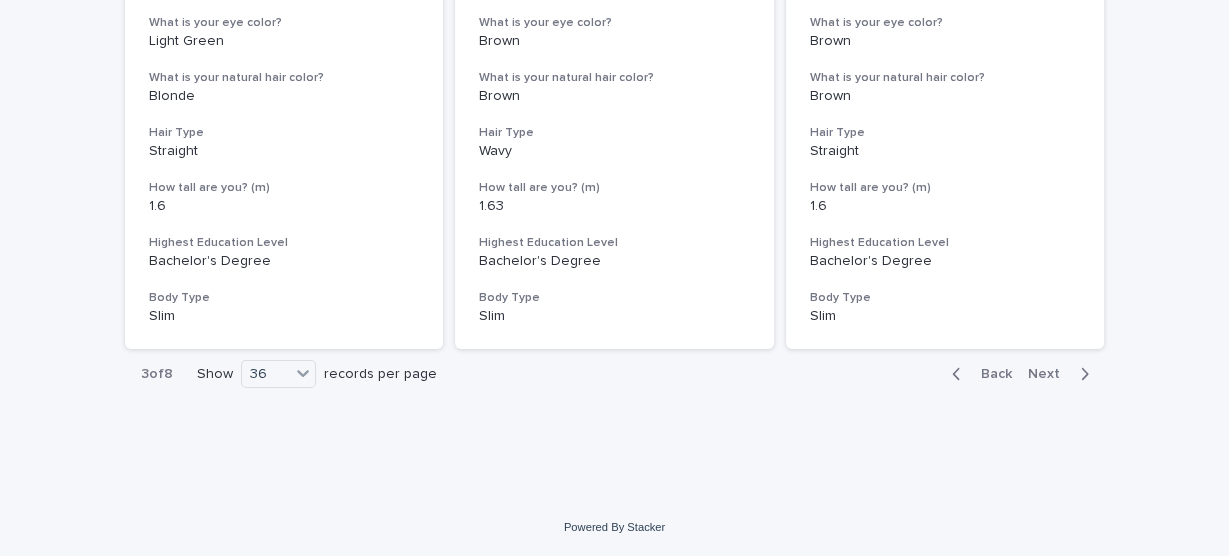 click on "Next" at bounding box center (1050, 374) 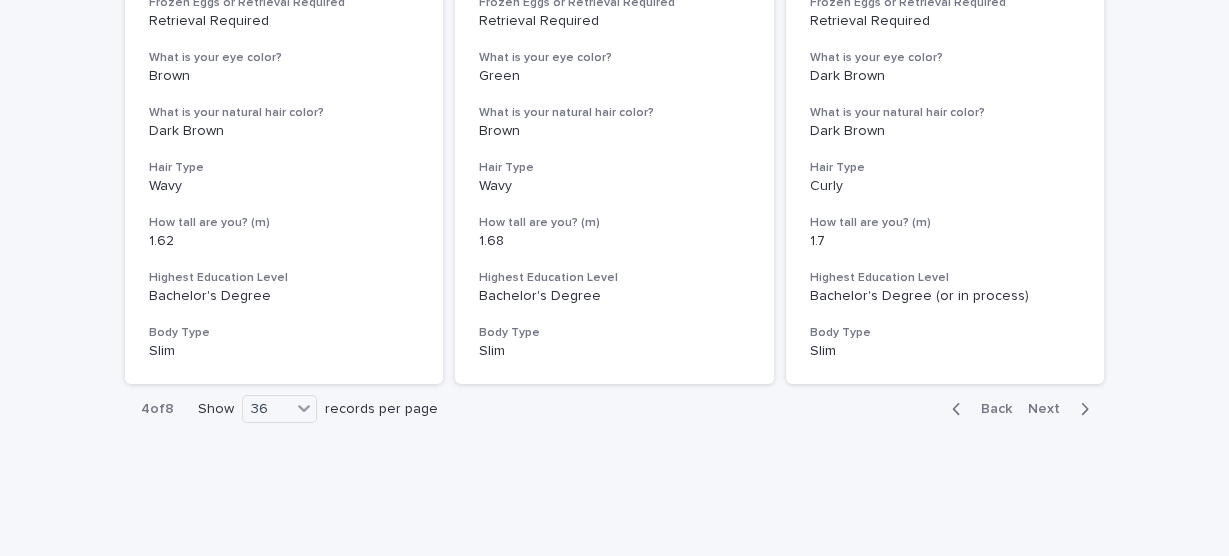 scroll, scrollTop: 7566, scrollLeft: 0, axis: vertical 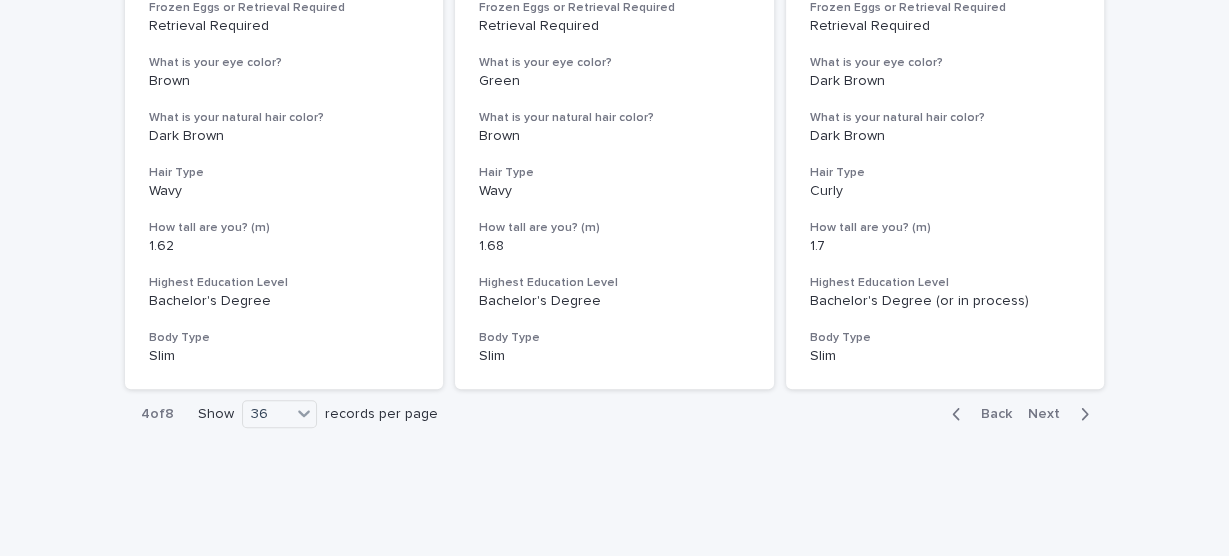 click at bounding box center (1080, 414) 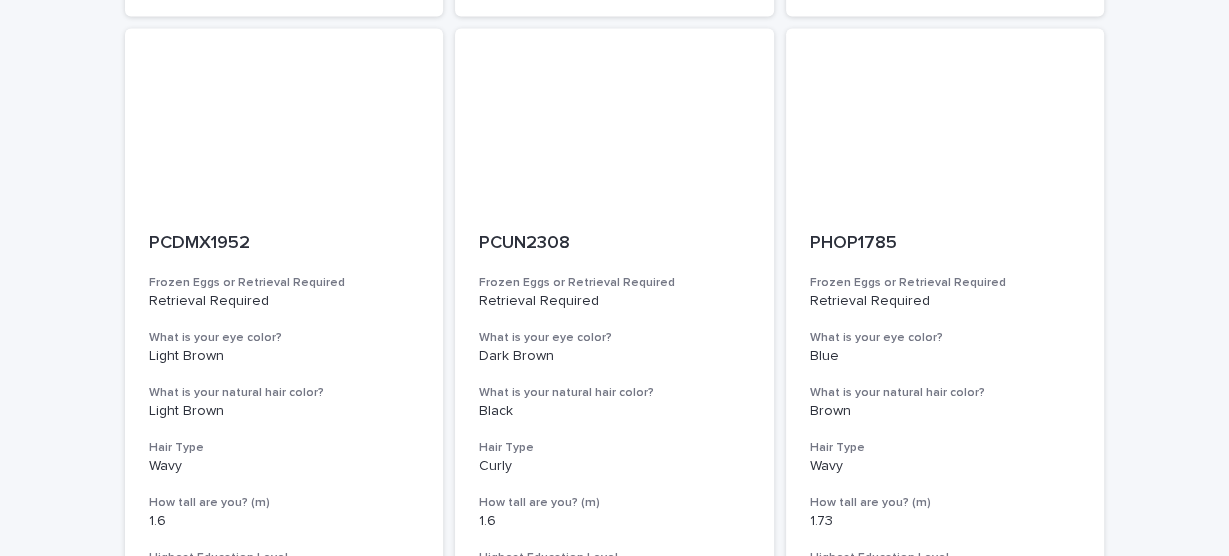 scroll, scrollTop: 3413, scrollLeft: 0, axis: vertical 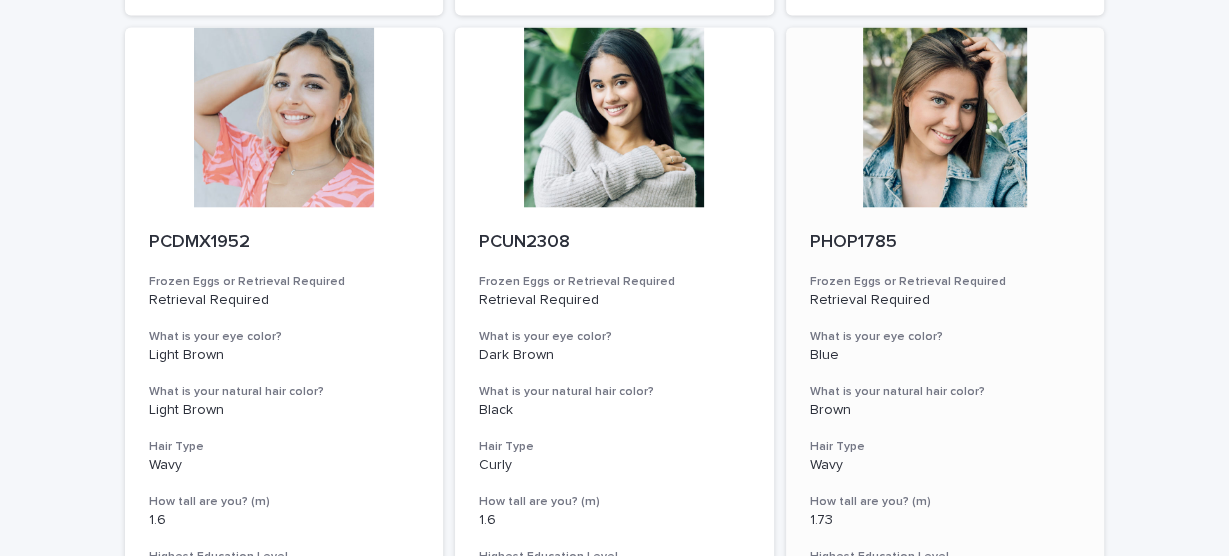 click on "Hair Type" at bounding box center [945, 447] 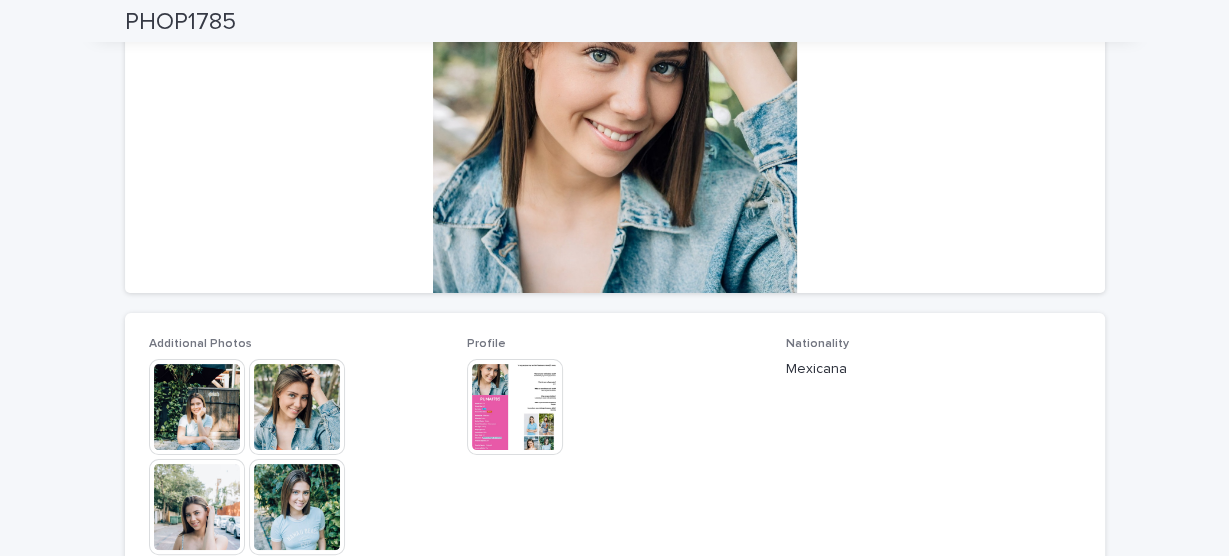 scroll, scrollTop: 300, scrollLeft: 0, axis: vertical 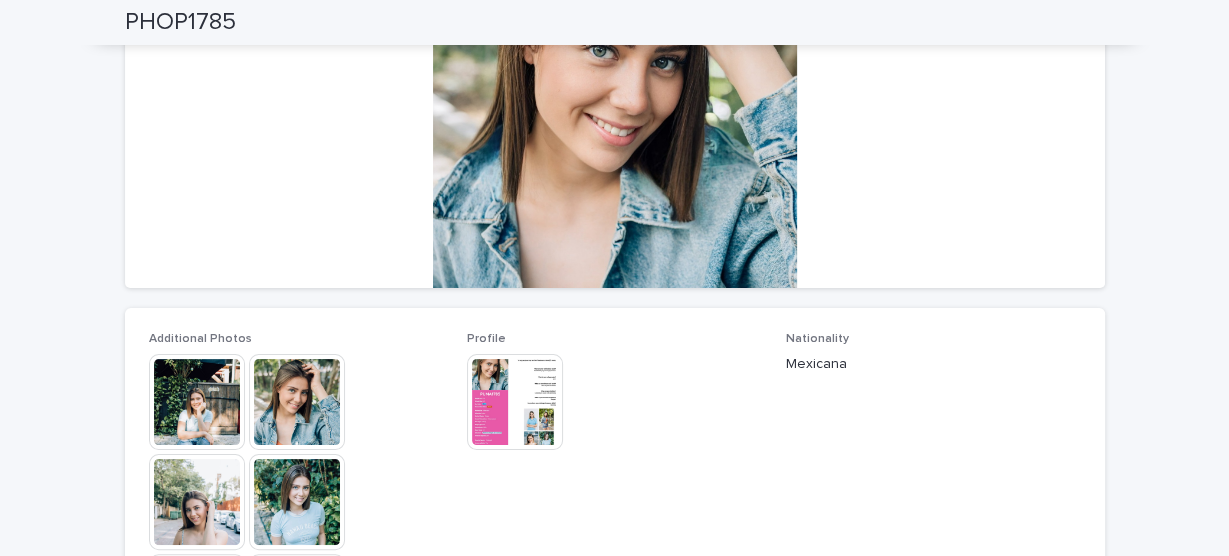 click at bounding box center [297, 402] 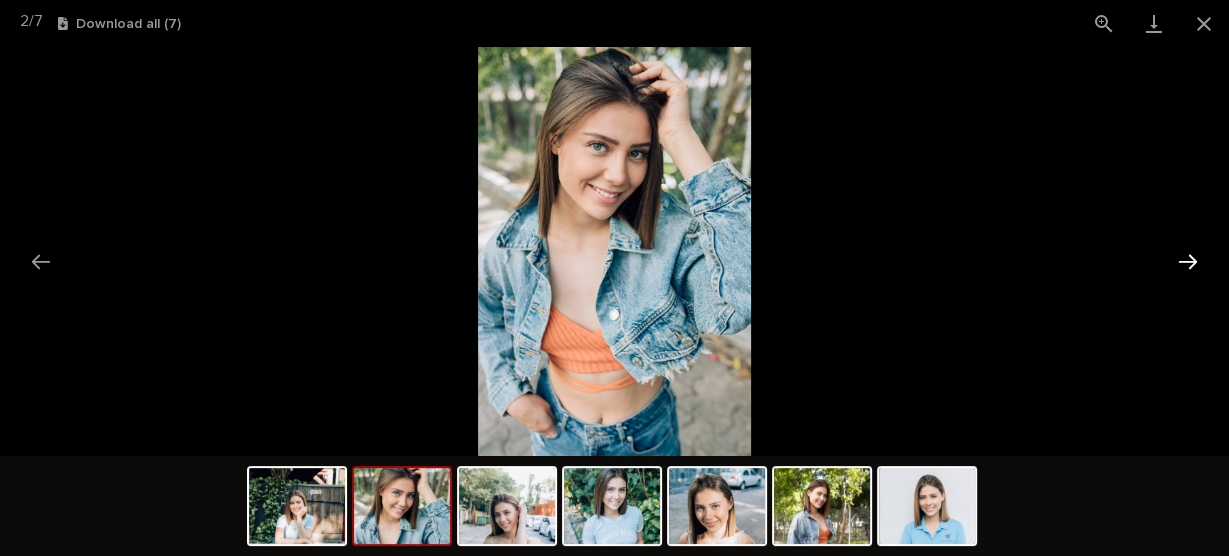 click at bounding box center (1188, 261) 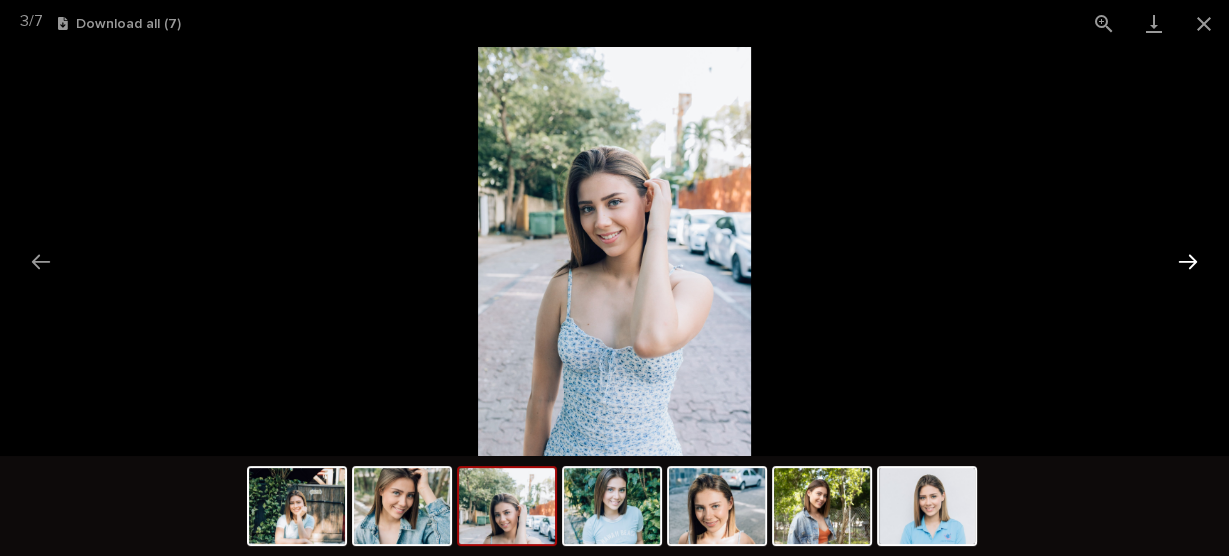 type 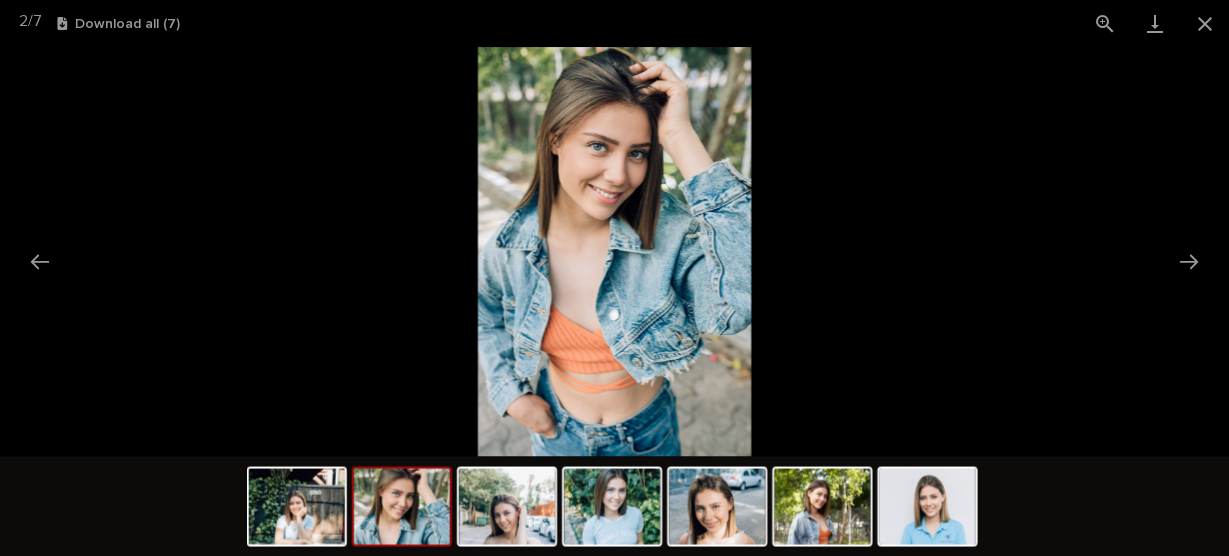 scroll, scrollTop: 0, scrollLeft: 0, axis: both 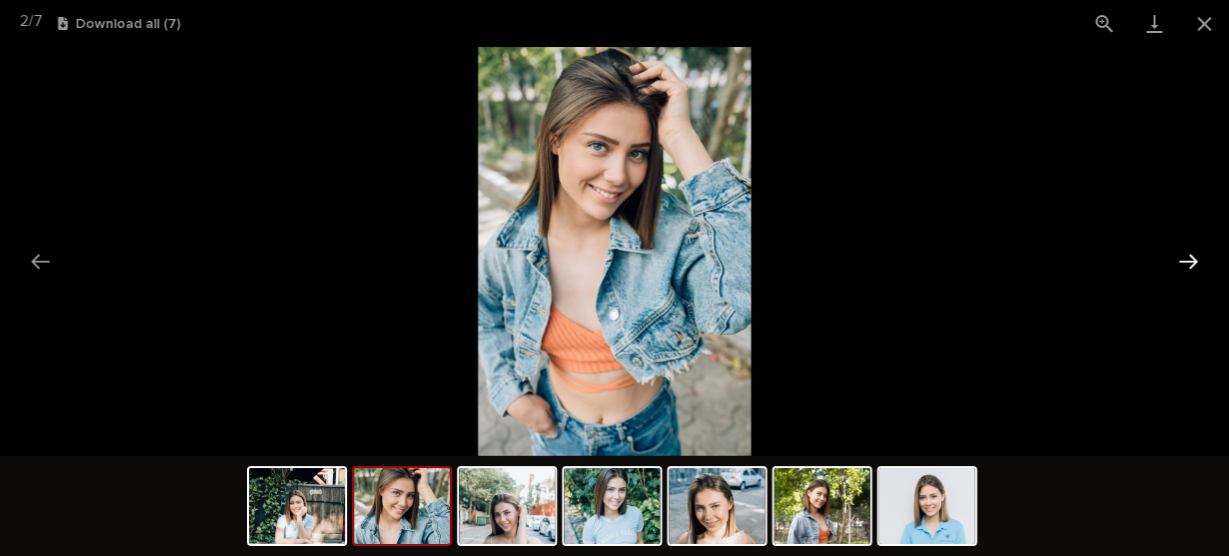 click at bounding box center [1188, 261] 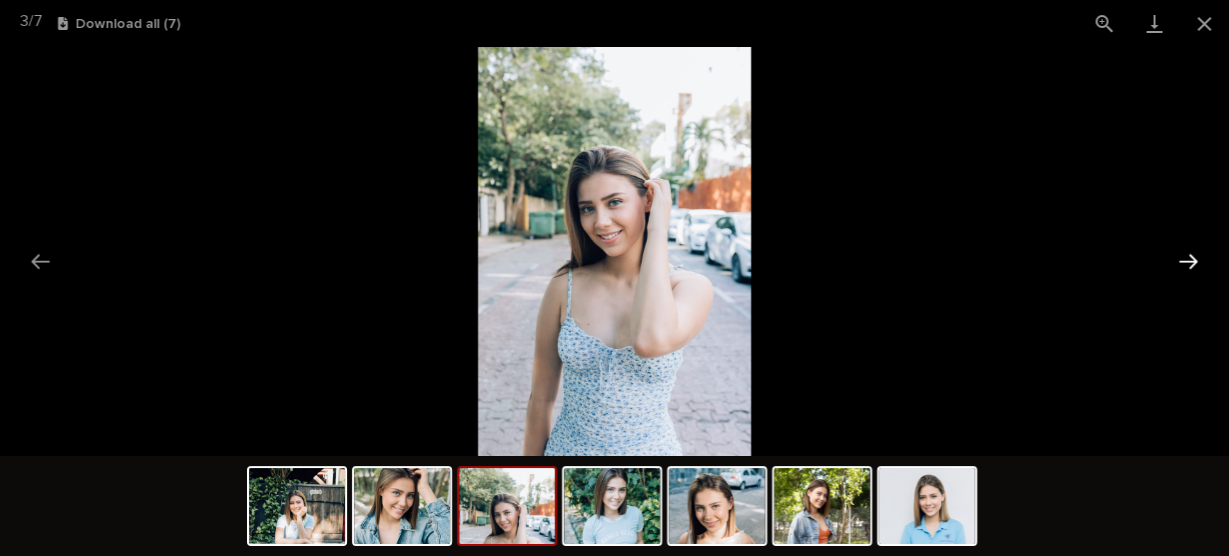 click at bounding box center [1188, 261] 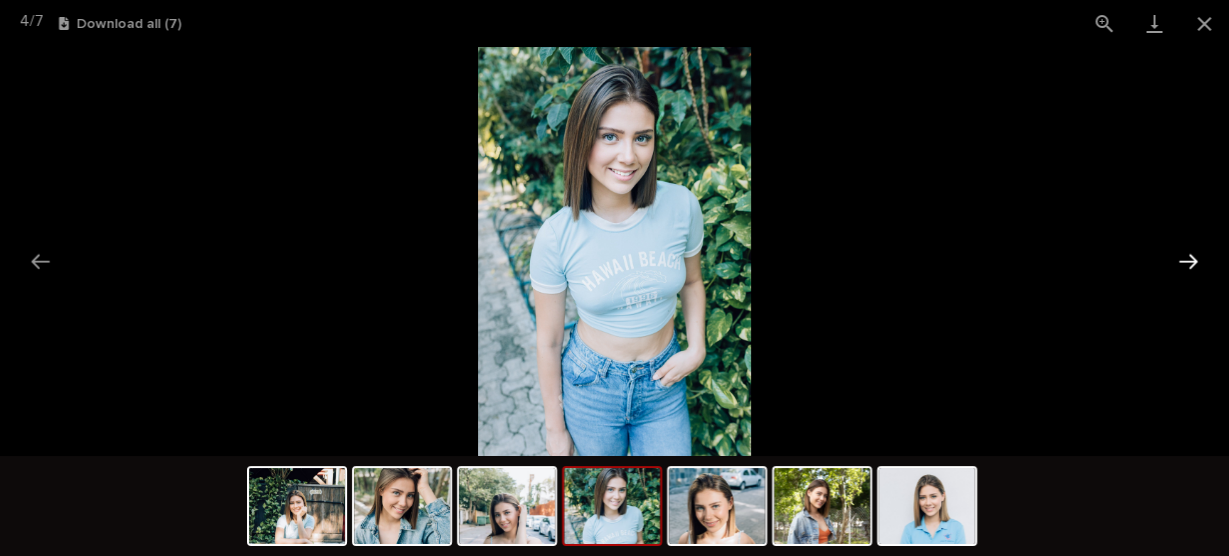 click at bounding box center [1188, 261] 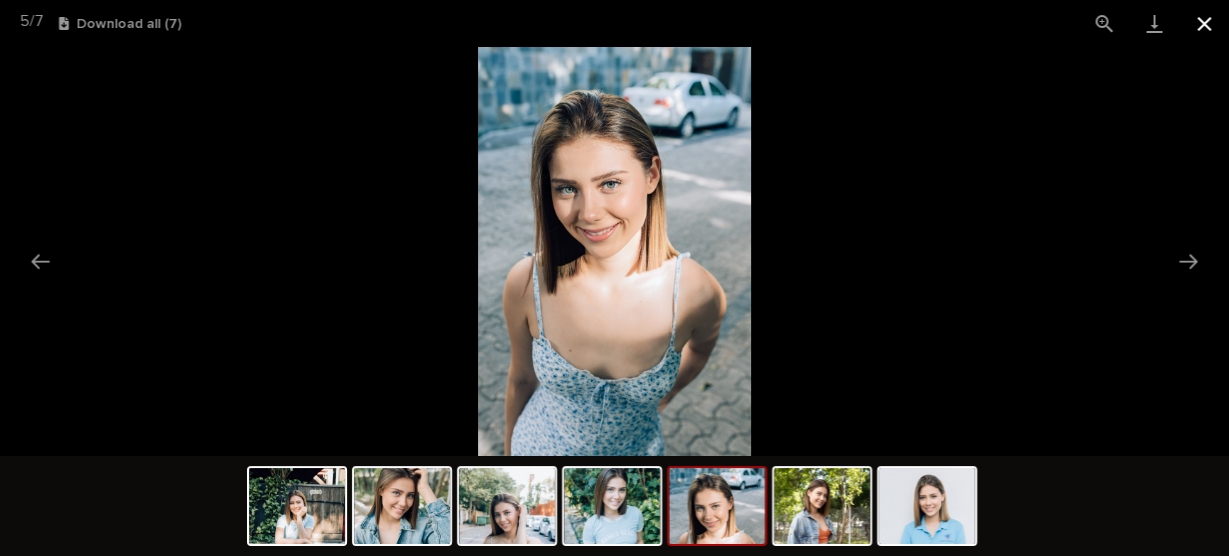 click at bounding box center (1204, 23) 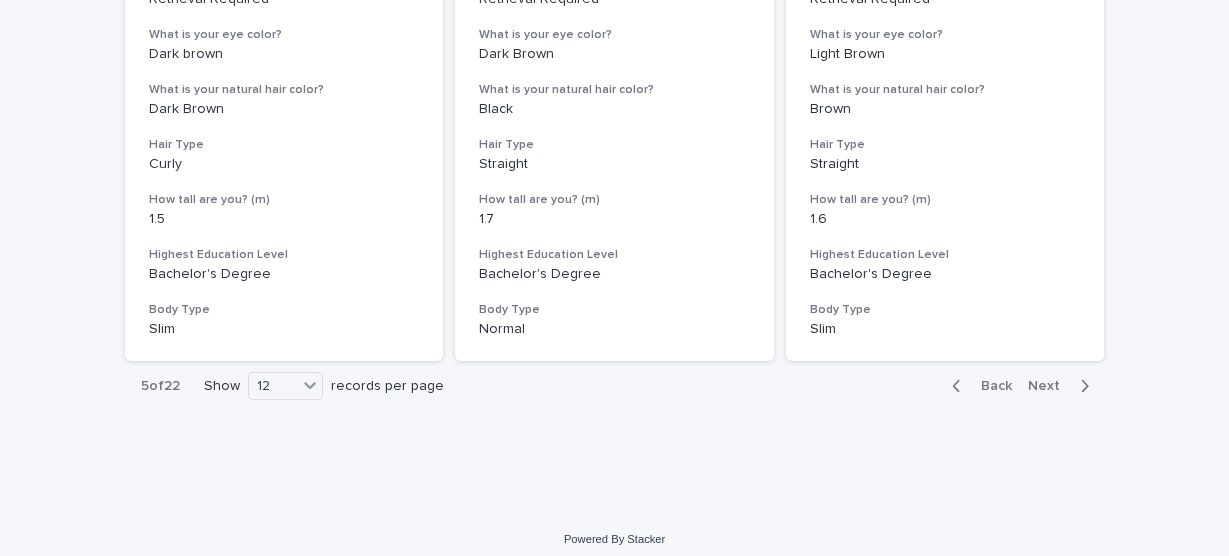 scroll, scrollTop: 2433, scrollLeft: 0, axis: vertical 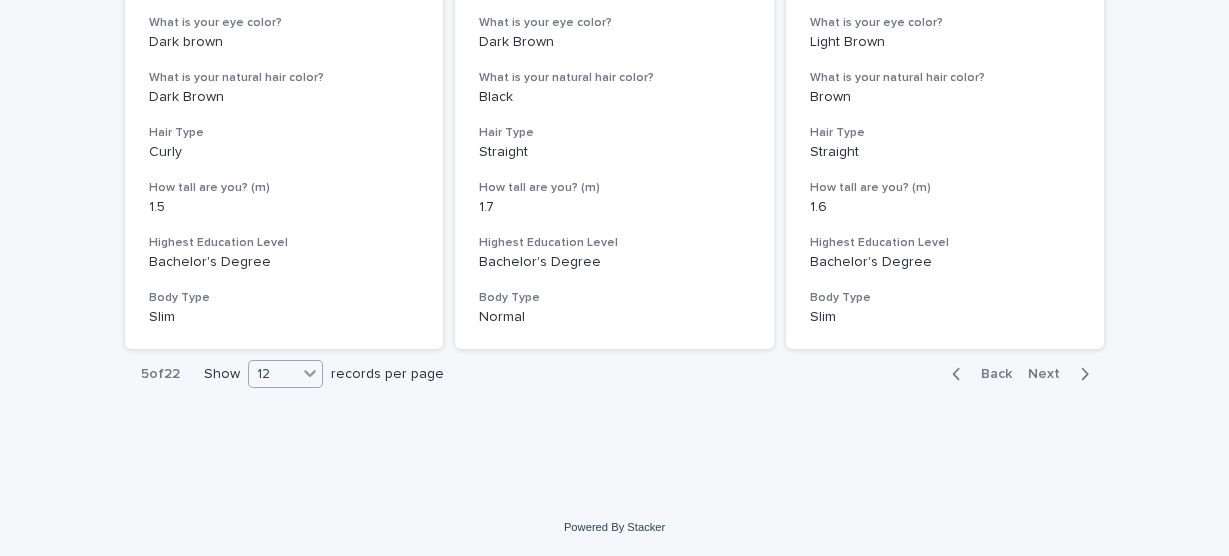 click on "12" at bounding box center [273, 374] 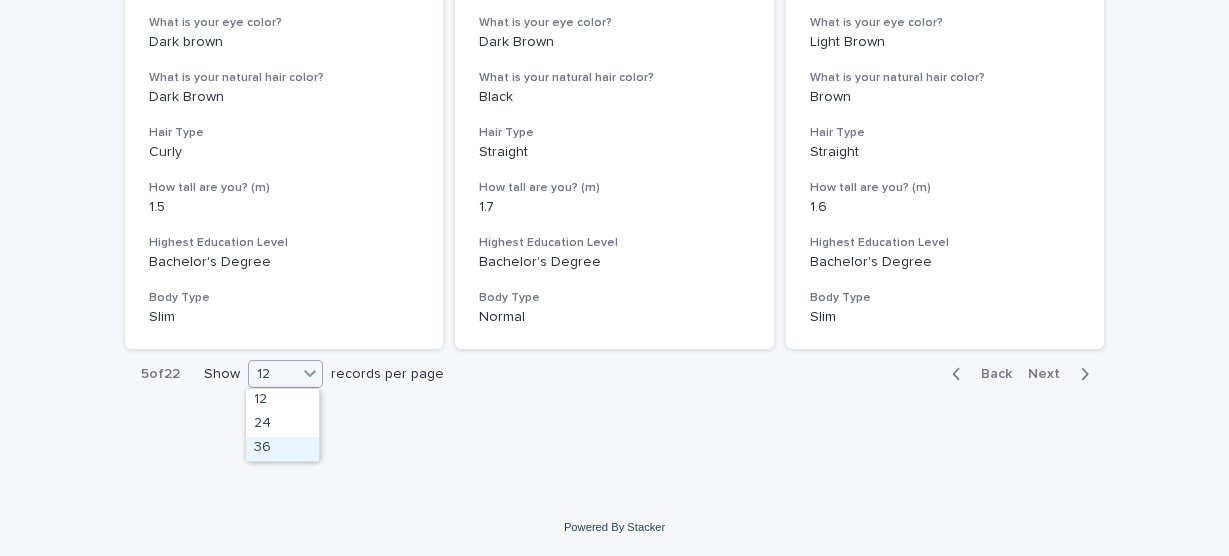 click on "36" at bounding box center [282, 449] 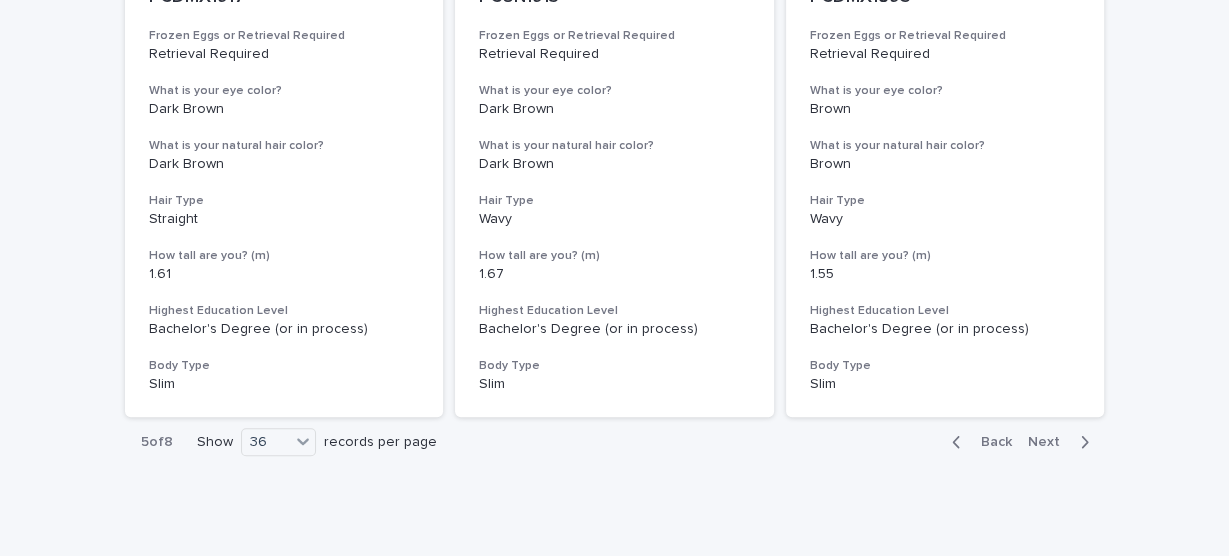 scroll, scrollTop: 7606, scrollLeft: 0, axis: vertical 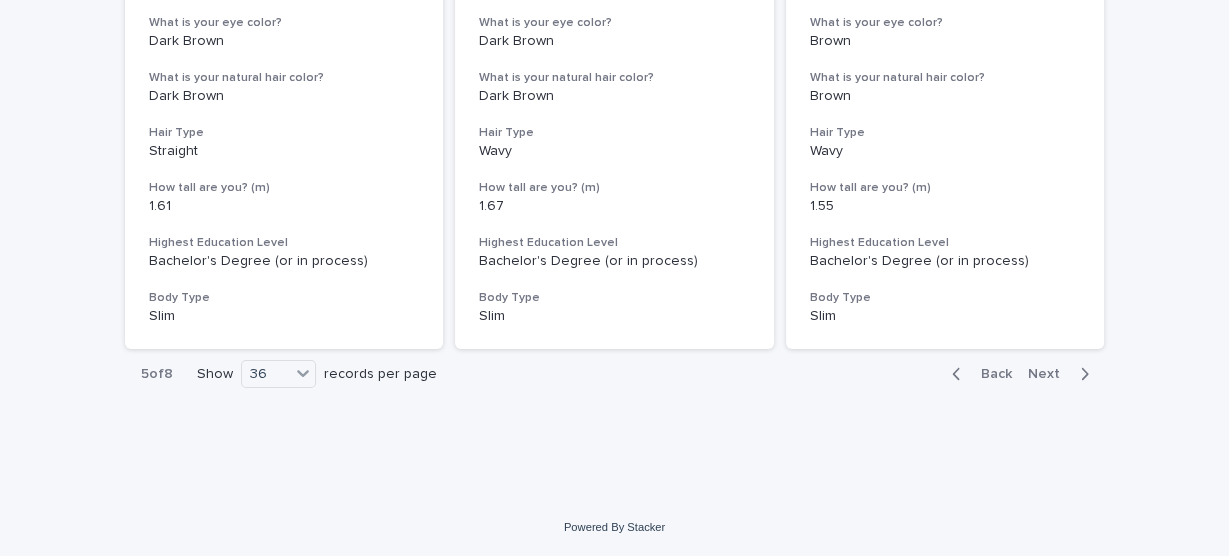 click on "Loading... Saving… Loading... Saving… Egg Donors Frozen Eggs or Retrieval Required What is your eye color? What is your natural hair color? PUMA2020 Frozen Eggs or Retrieval Required Retrieval Required What is your eye color? [EYE_COLOR] What is your natural hair color? [HAIR_COLOR] Hair Type [HAIR_TYPE] How tall are you? (m) [HEIGHT] Highest Education Level Bachelor's Degree (or in process) Body Type [BODY_TYPE] PCDMX1940 Frozen Eggs or Retrieval Required Retrieval Required What is your eye color? [EYE_COLOR] What is your natural hair color? [HAIR_COLOR] Hair Type [HAIR_TYPE] How tall are you? (m) [HEIGHT] Highest Education Level Bachelor's Degree (or in process) Body Type [BODY_TYPE] PCDMX2112 Frozen Eggs or Retrieval Required Retrieval Required What is your eye color? [EYE_COLOR] What is your natural hair color? [HAIR_COLOR] Hair Type [HAIR_TYPE] How tall are you? (m) [HEIGHT] Highest Education Level Bachelor's Degree  Body Type [BODY_TYPE] PCDMX2056 Frozen Eggs or Retrieval Required Retrieval Required What is your eye color? [EYE_COLOR] What is your natural hair color?" at bounding box center (614, -3522) 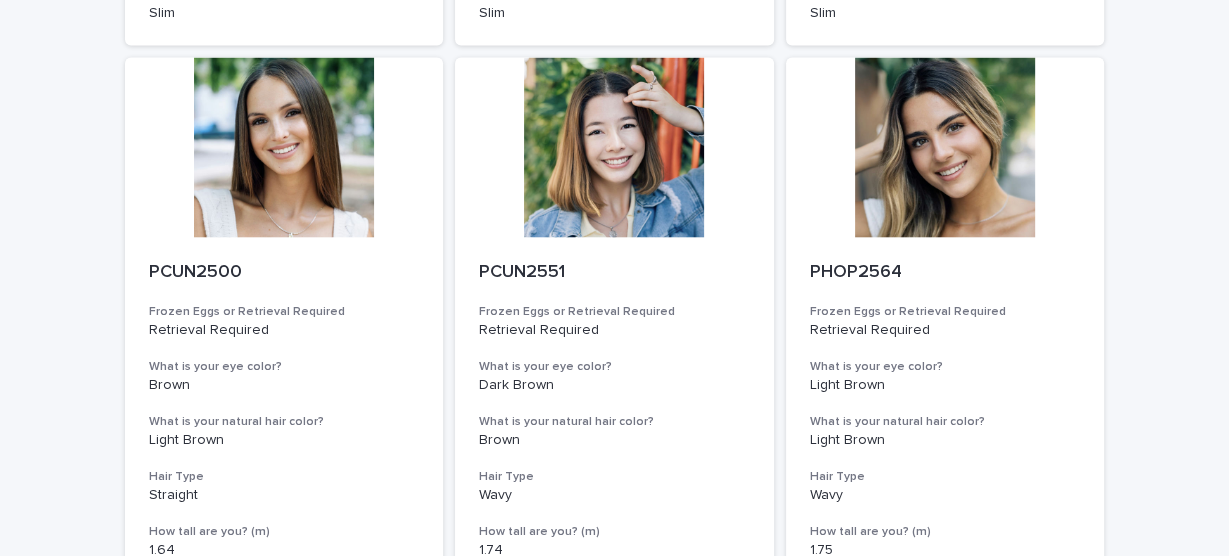 scroll, scrollTop: 3381, scrollLeft: 0, axis: vertical 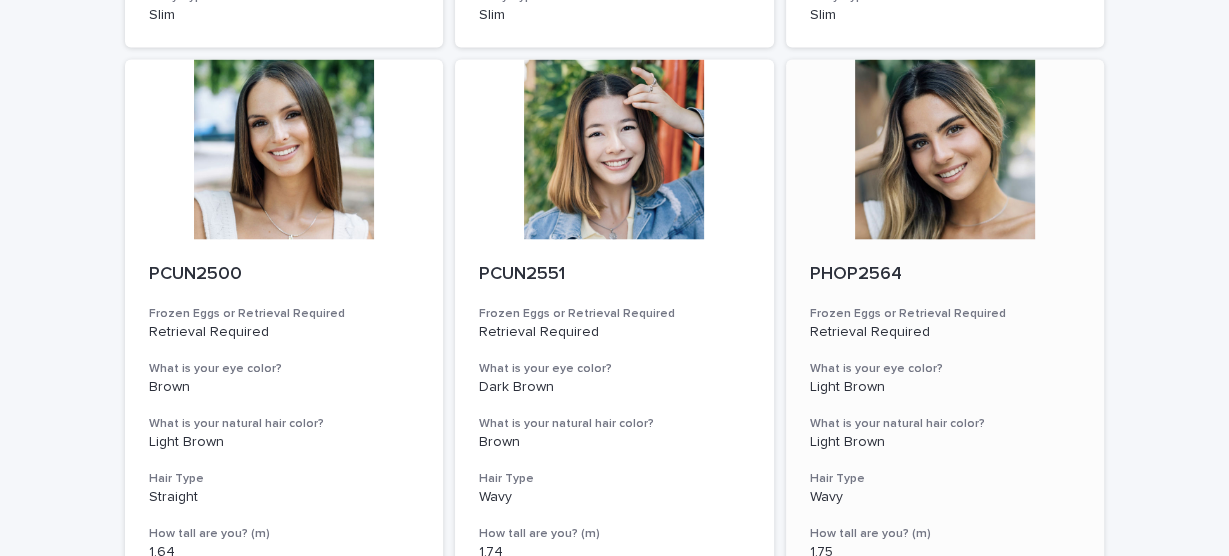 click on "Wavy" at bounding box center (945, 497) 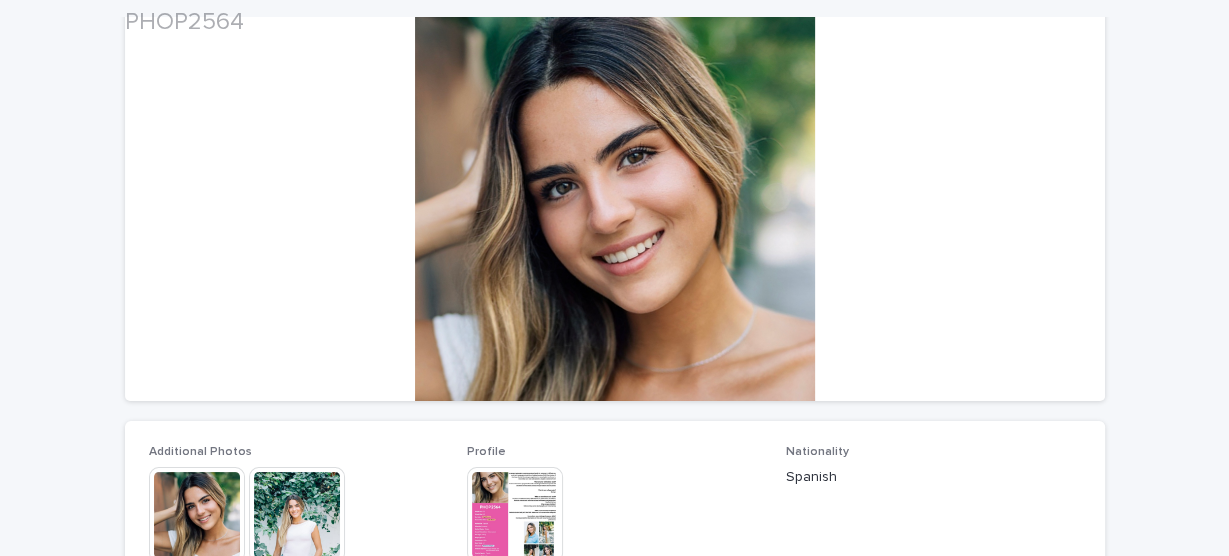 scroll, scrollTop: 193, scrollLeft: 0, axis: vertical 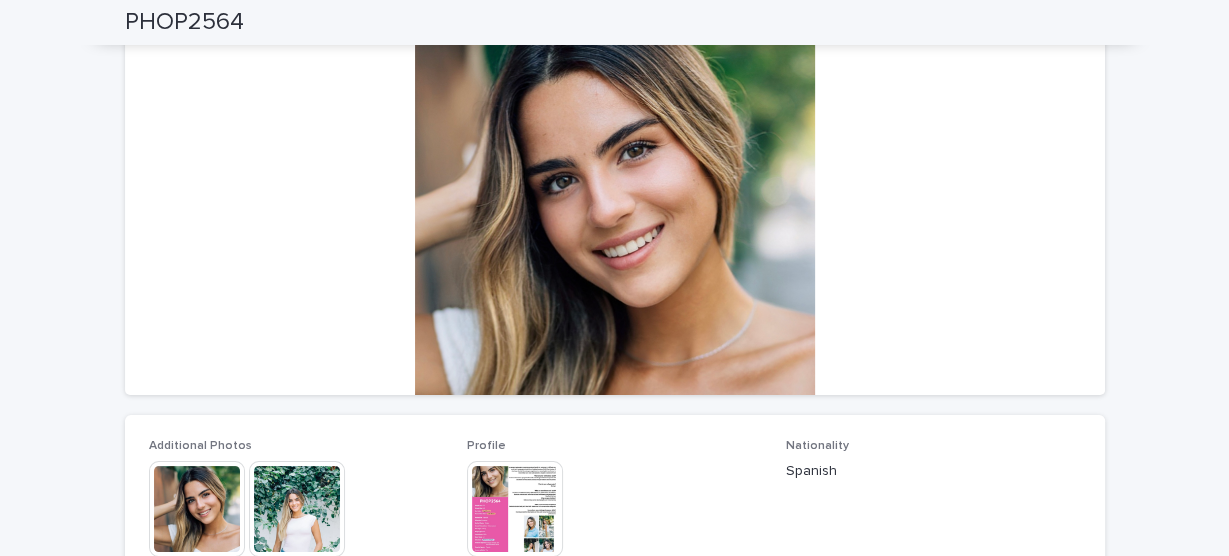 click at bounding box center (197, 509) 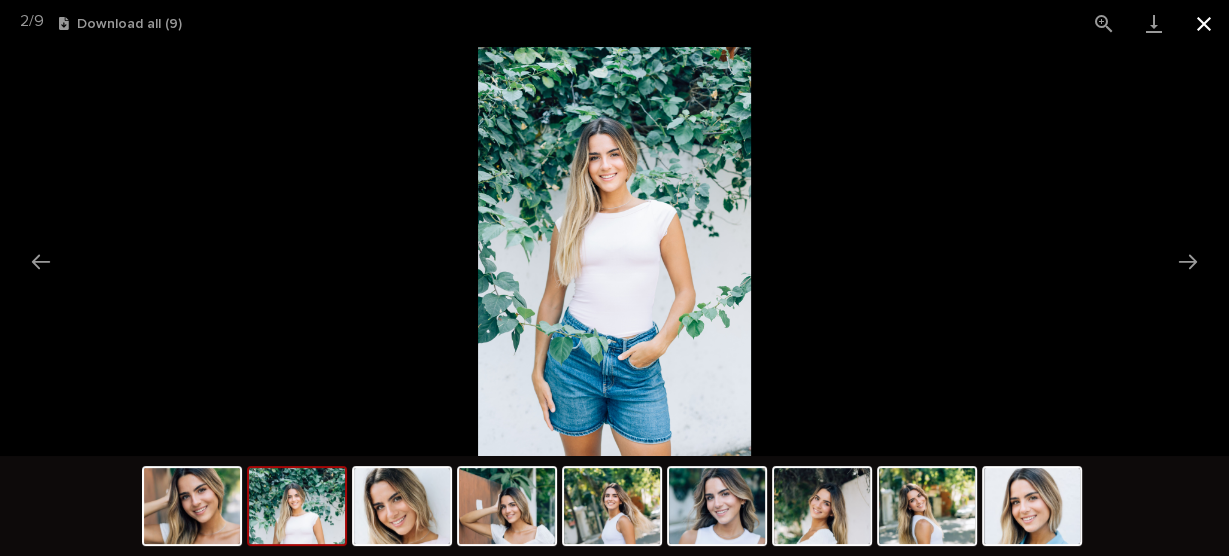 drag, startPoint x: 1201, startPoint y: 6, endPoint x: 1204, endPoint y: 25, distance: 19.235384 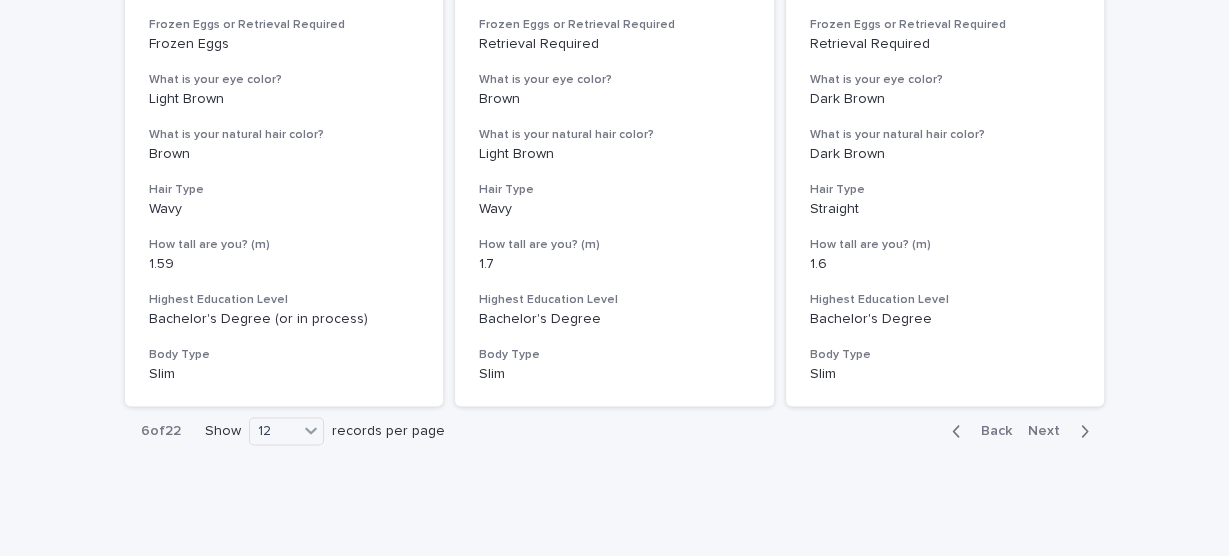 scroll, scrollTop: 2433, scrollLeft: 0, axis: vertical 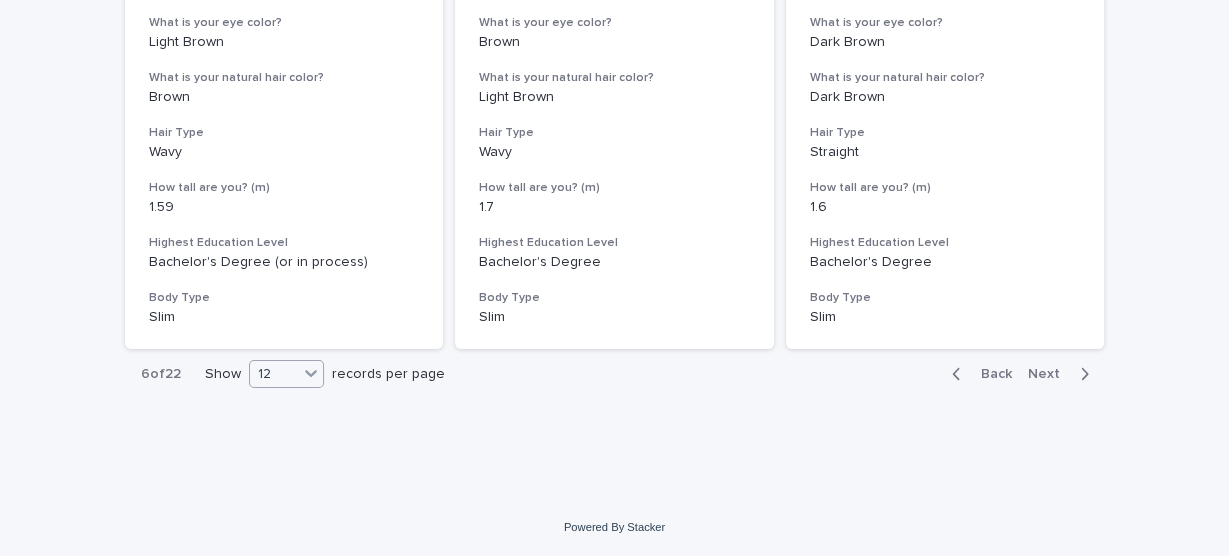 click on "12" at bounding box center [274, 374] 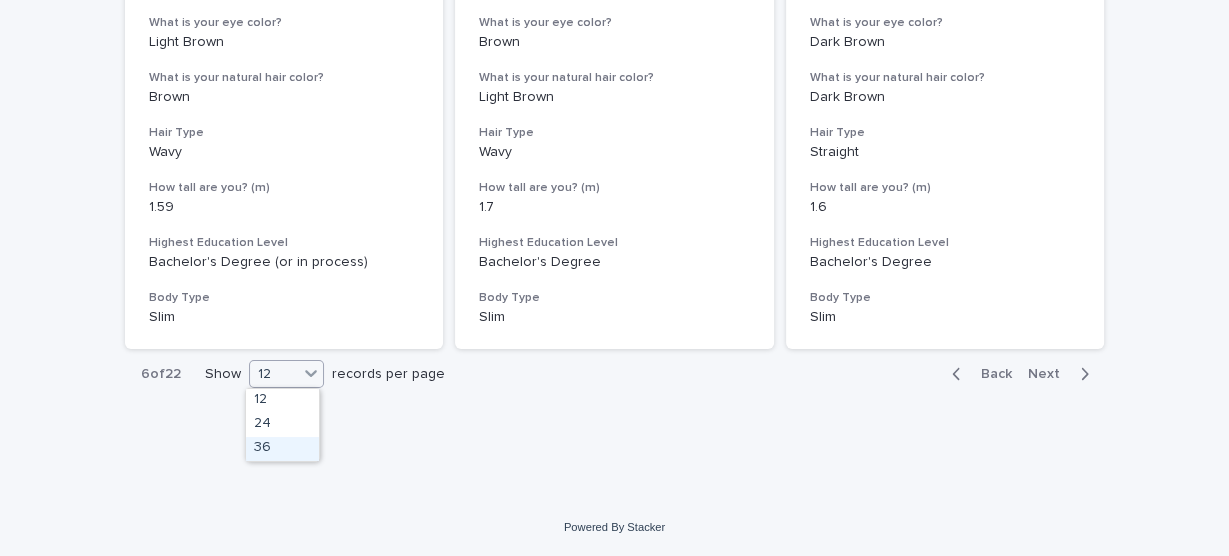 click on "36" at bounding box center [282, 449] 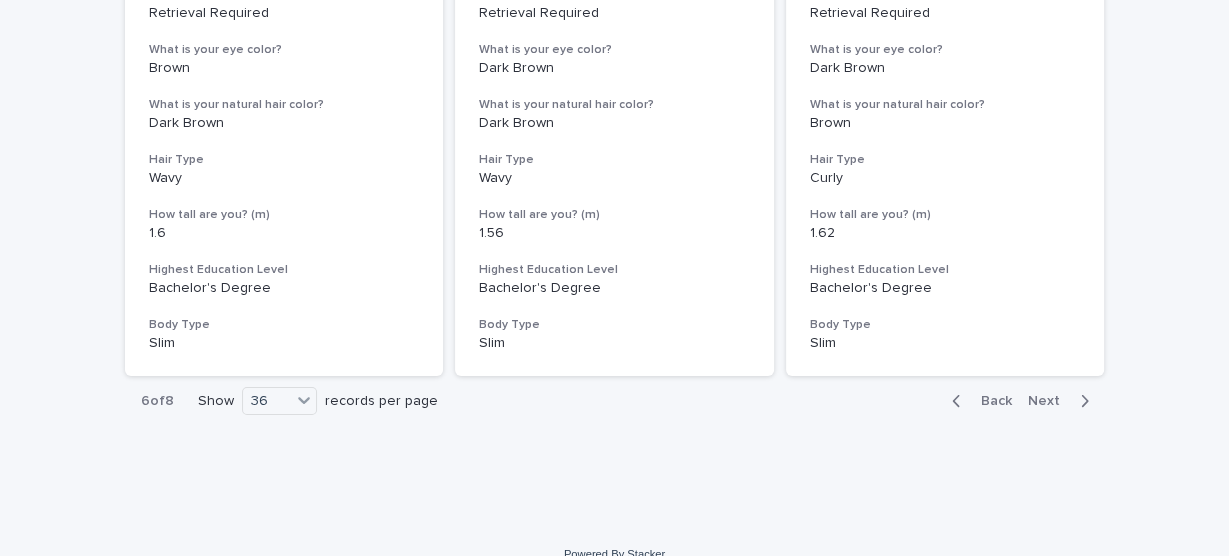 scroll, scrollTop: 7575, scrollLeft: 0, axis: vertical 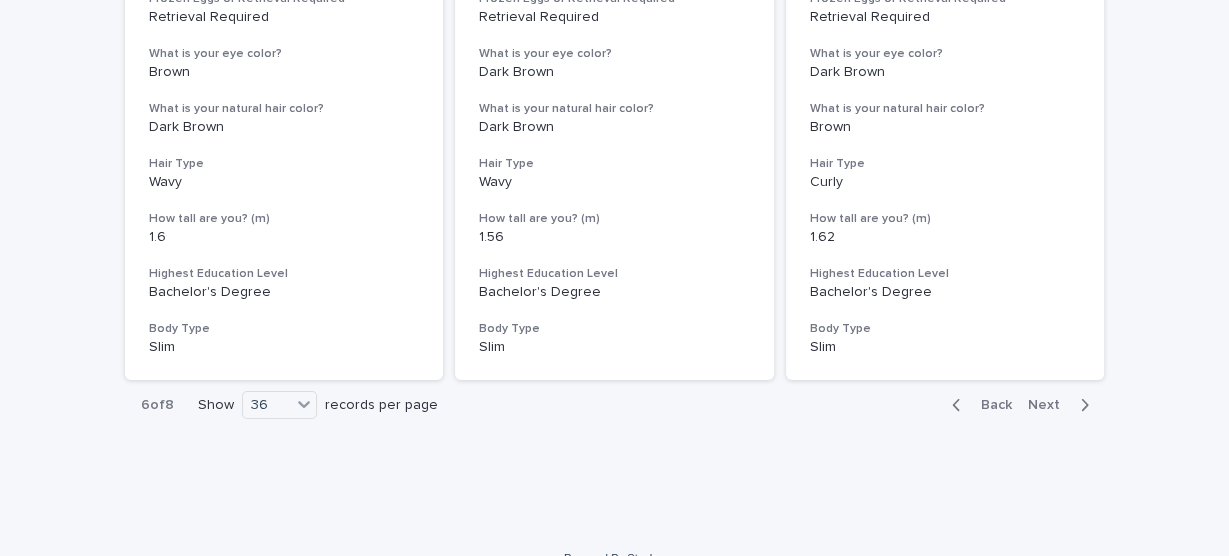 click on "Next" at bounding box center [1050, 405] 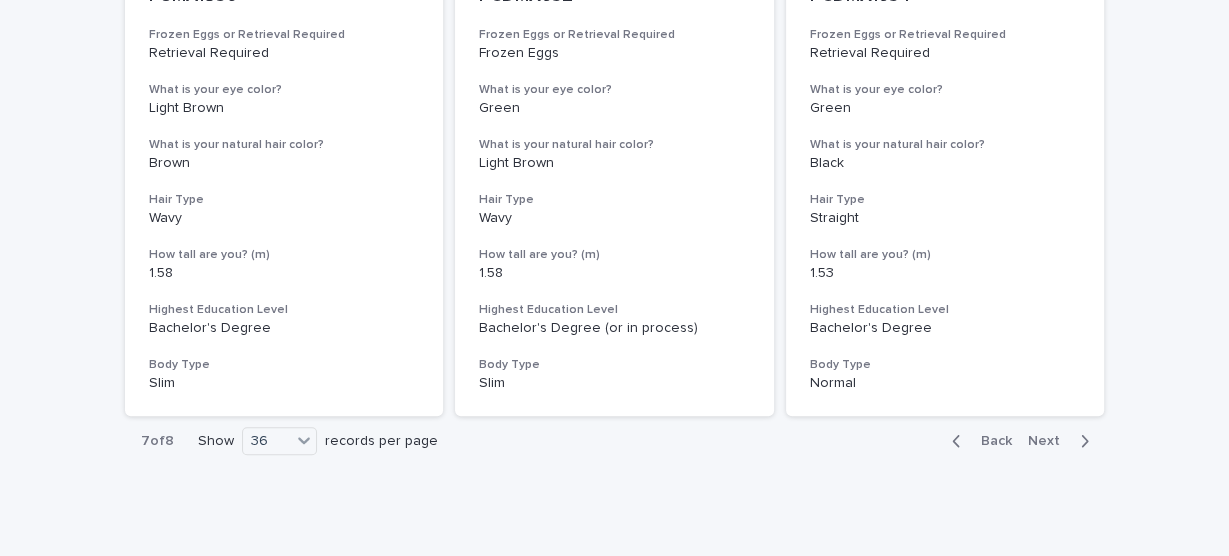scroll, scrollTop: 7606, scrollLeft: 0, axis: vertical 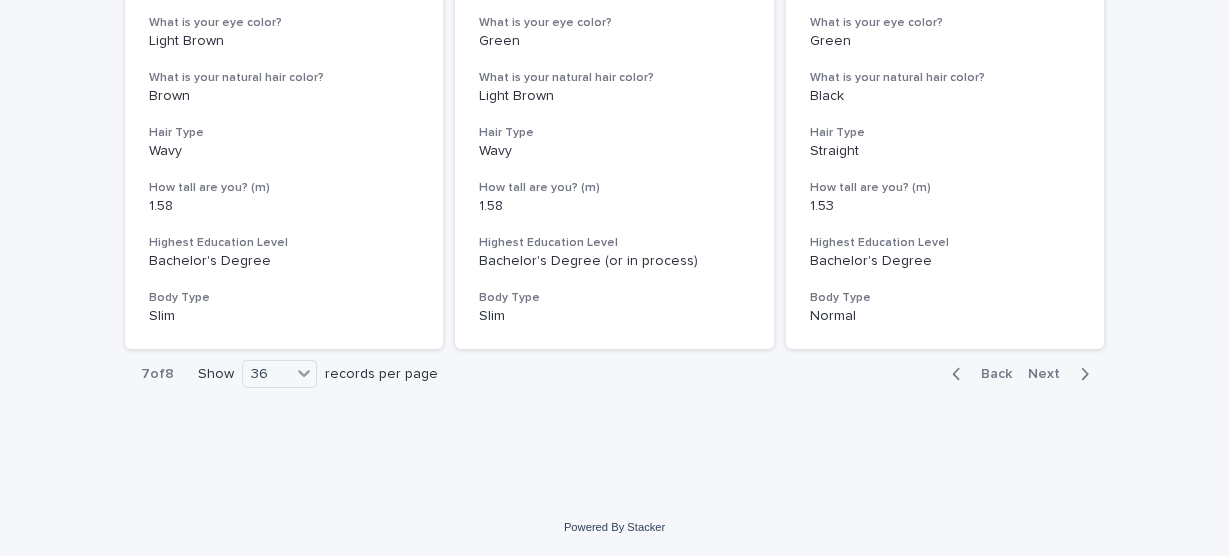 click on "Next" at bounding box center (1062, 374) 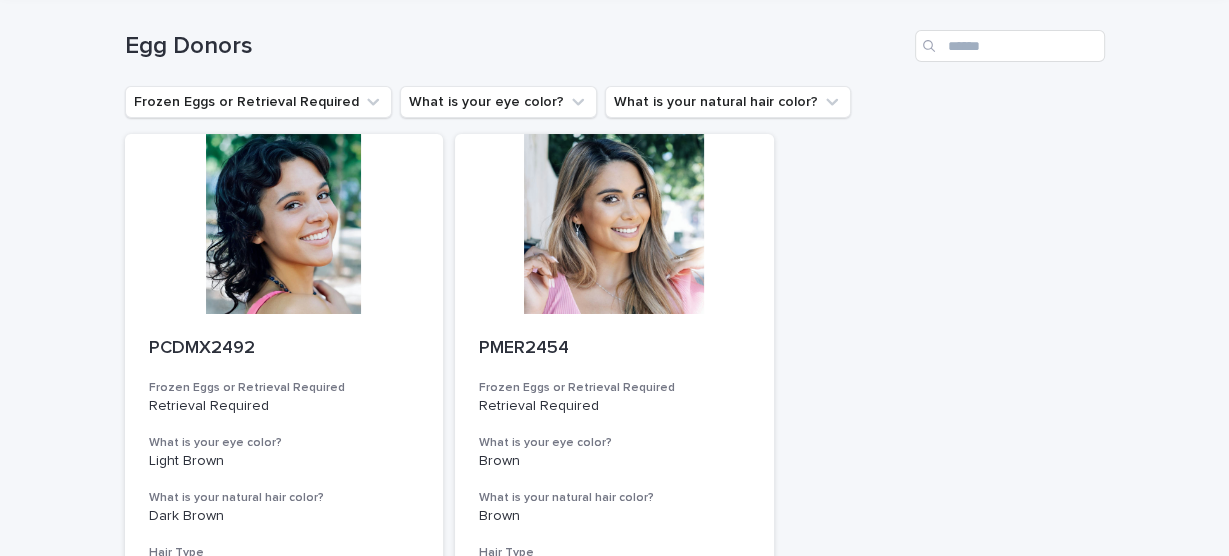 scroll, scrollTop: 76, scrollLeft: 0, axis: vertical 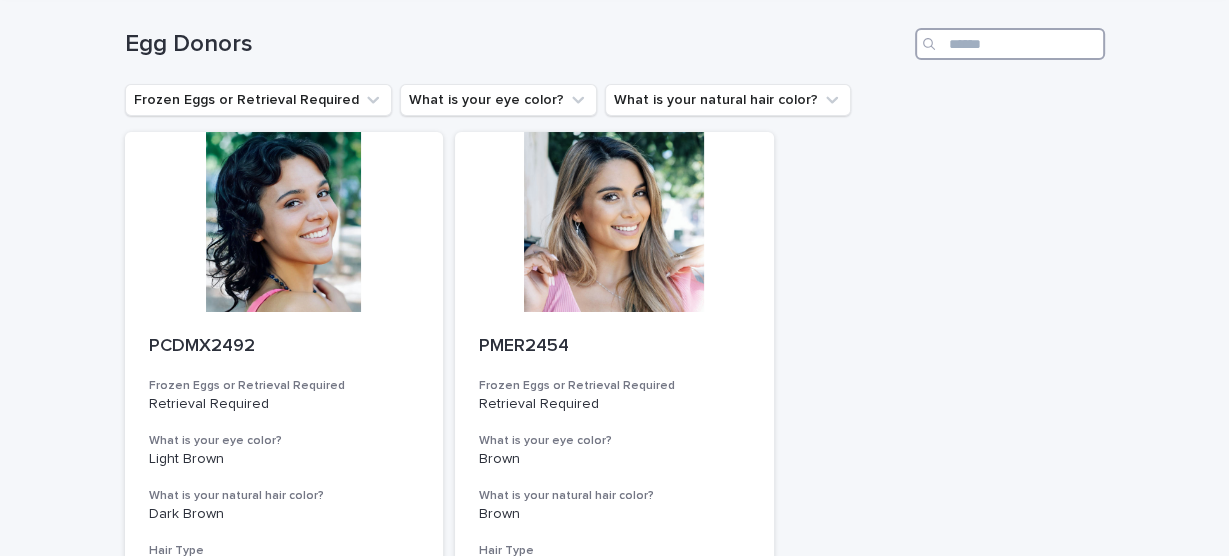 click at bounding box center [1010, 44] 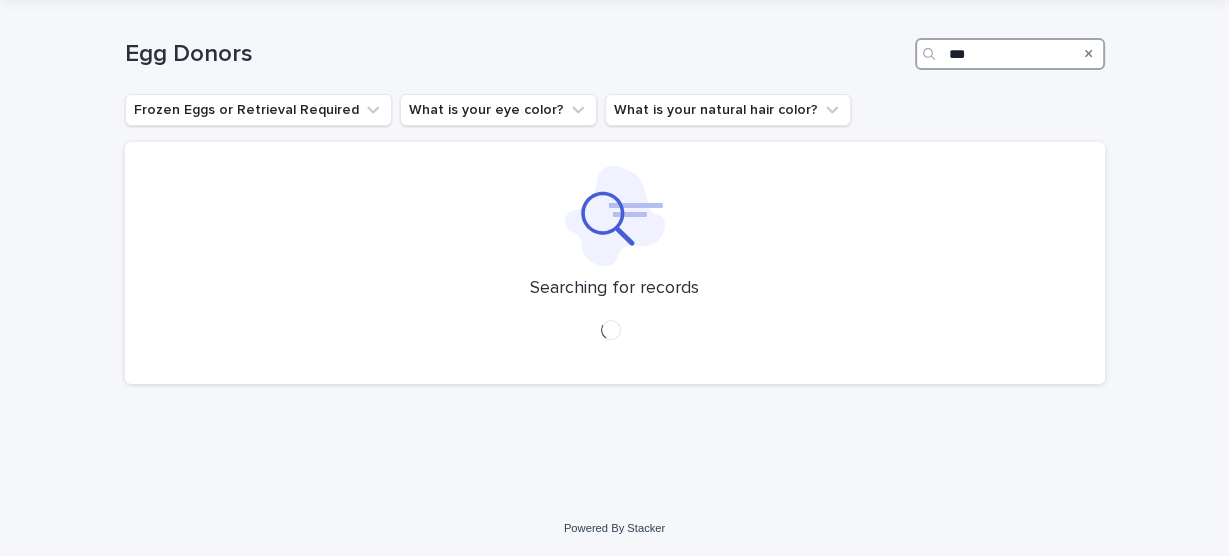scroll, scrollTop: 0, scrollLeft: 0, axis: both 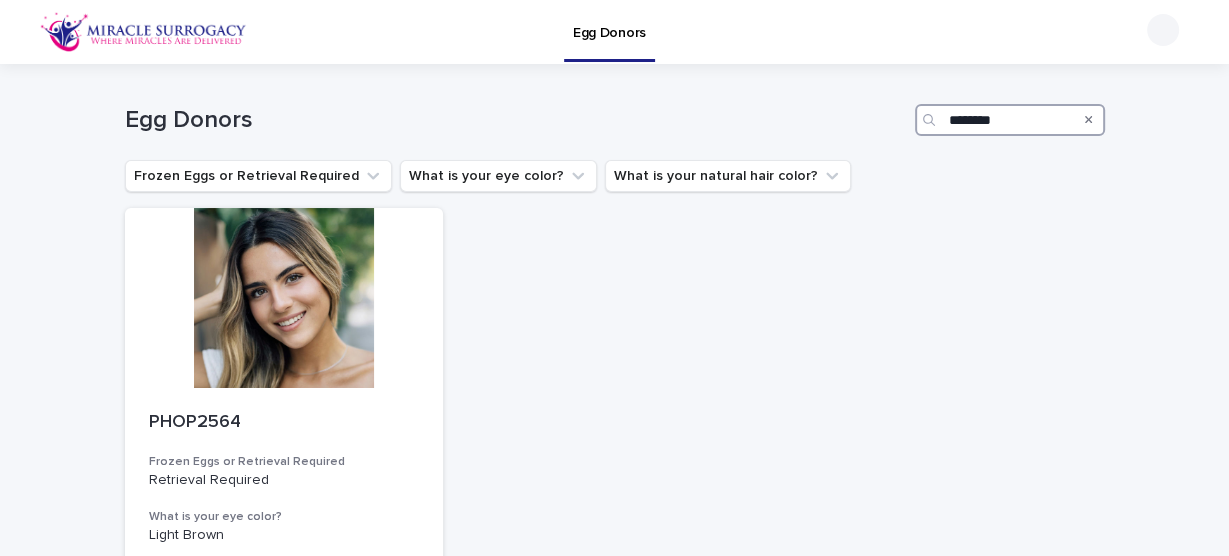 click on "********" at bounding box center [1010, 120] 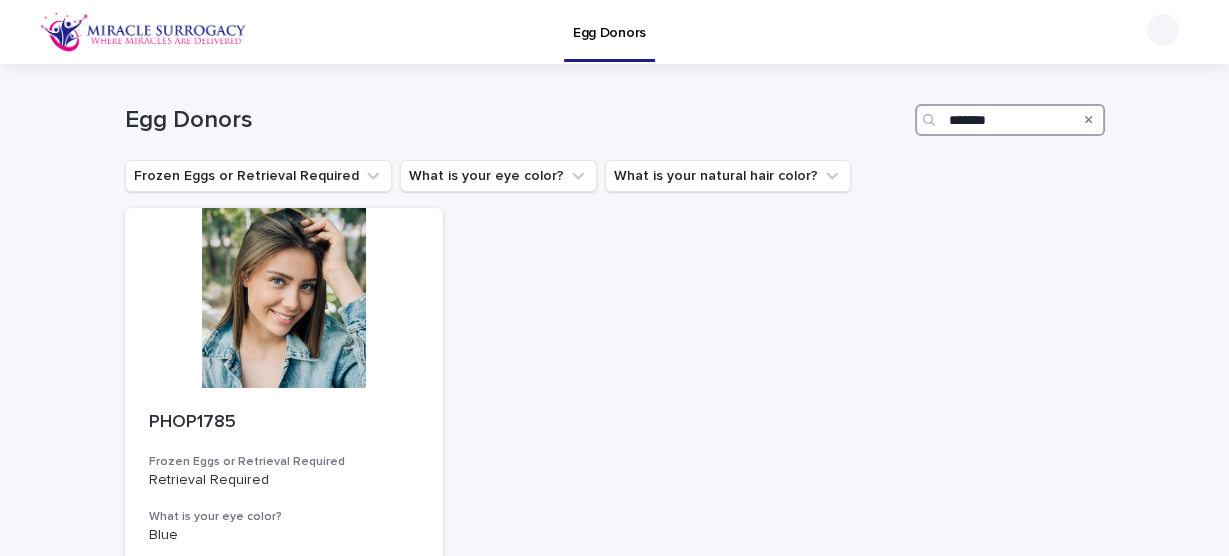 type on "********" 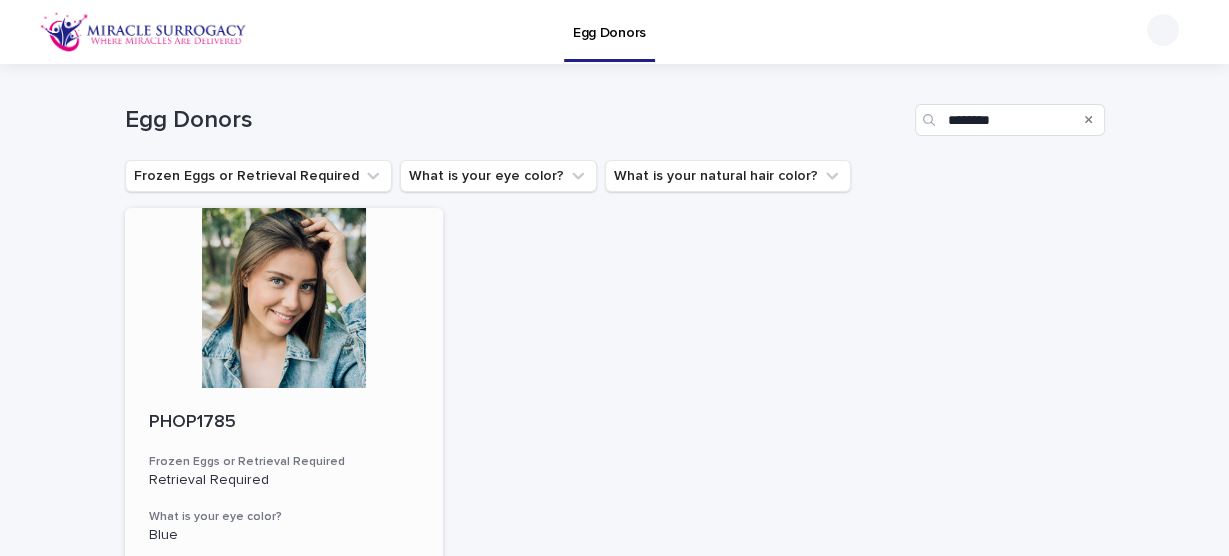 click on "PHOP1785" at bounding box center [284, 423] 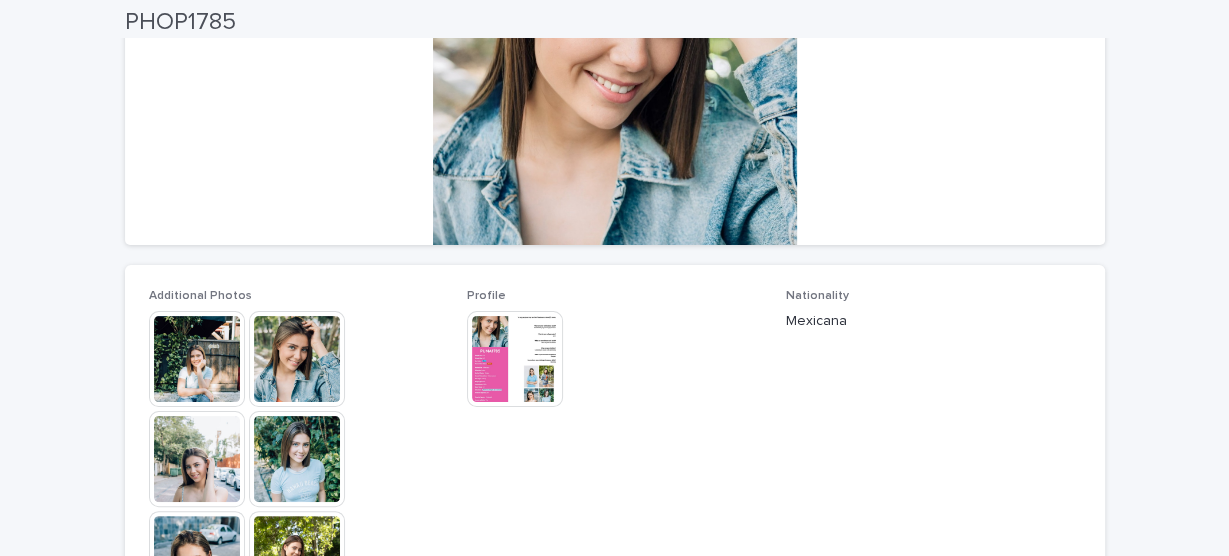 scroll, scrollTop: 354, scrollLeft: 0, axis: vertical 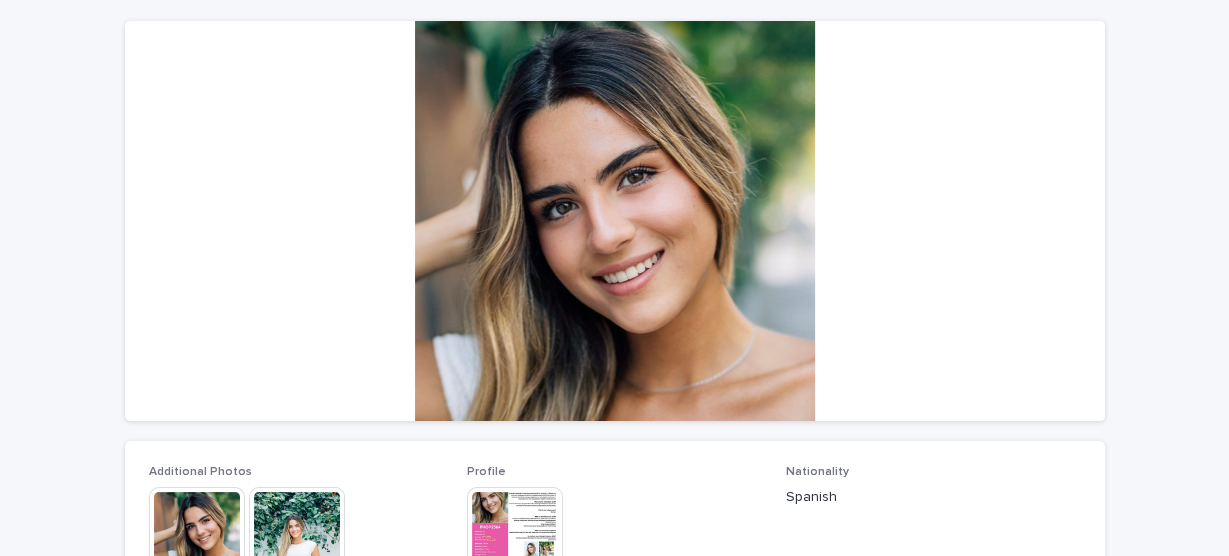 click on "Loading... Saving… Loading... Saving… PHOP2564 PHOP2564 Sorry, there was an error saving your record. Please try again. Please fill out the required fields below. Loading... Saving… Loading... Saving… Loading... Saving… Additional Photos This file cannot be opened Download File Profile This file cannot be opened Download File Profile Nationality [NATIONALITY] Frozen Eggs or Retrieval Required Retrieval Required What is your eye color? [EYE_COLOR] Age [AGE] Blood Type [BLOOD_TYPE] How tall are you? (m) [HEIGHT] What is your natural hair color? [HAIR_COLOR] Hair Type [HAIR_TYPE] Body Type [BODY_TYPE] Handedness [HANDEDNESS] Favorite Subjects [SUBJECTS] Are you athetlic? [ATHLETIC] Highest Education Level [EDUCATION]" at bounding box center [614, 686] 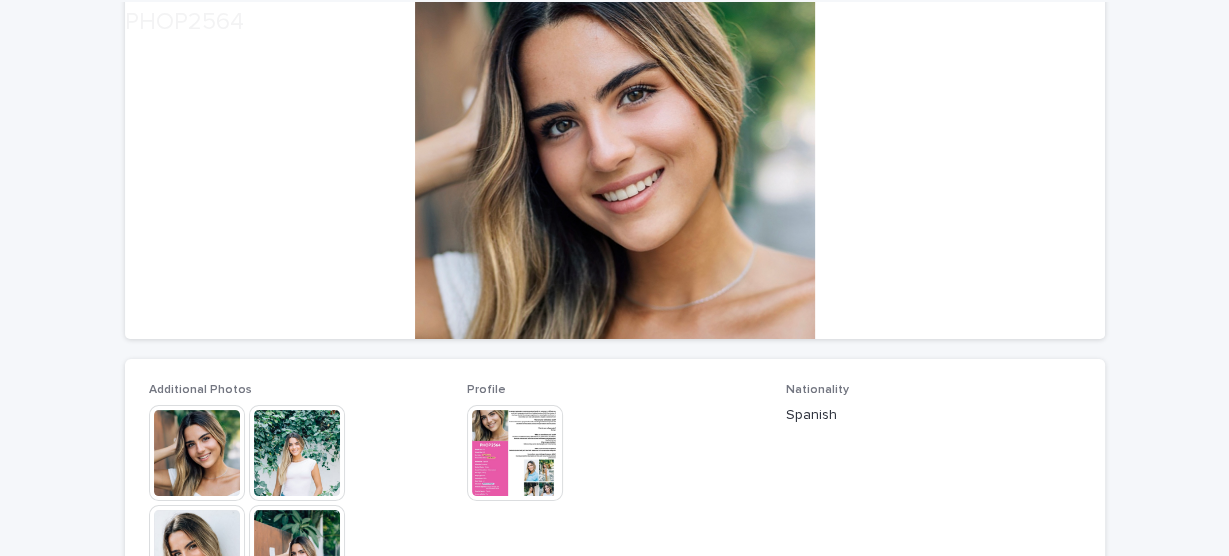 scroll, scrollTop: 328, scrollLeft: 0, axis: vertical 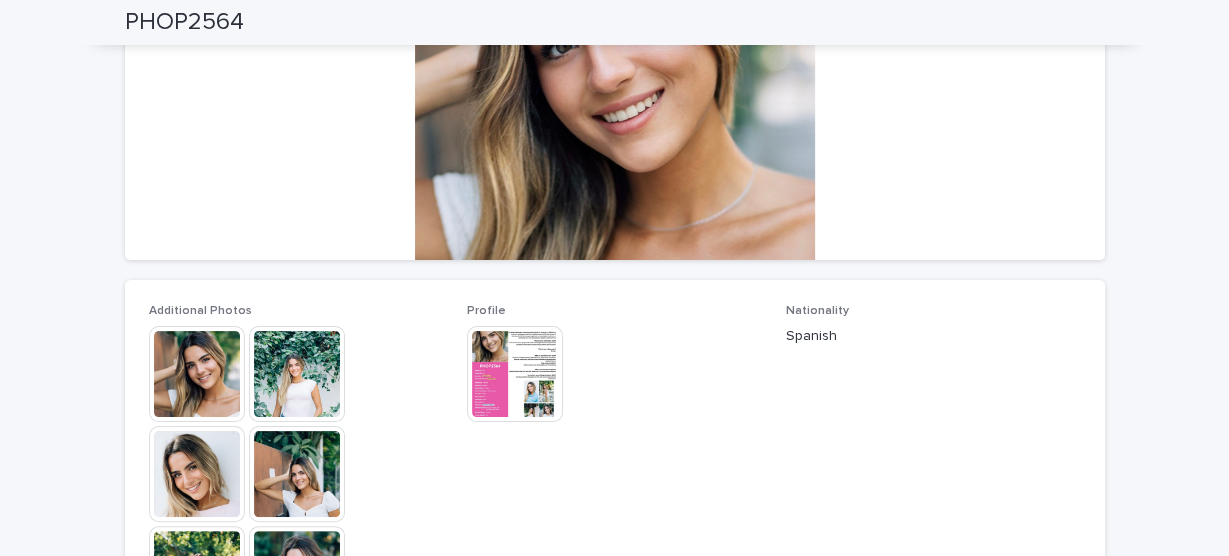 click at bounding box center (515, 374) 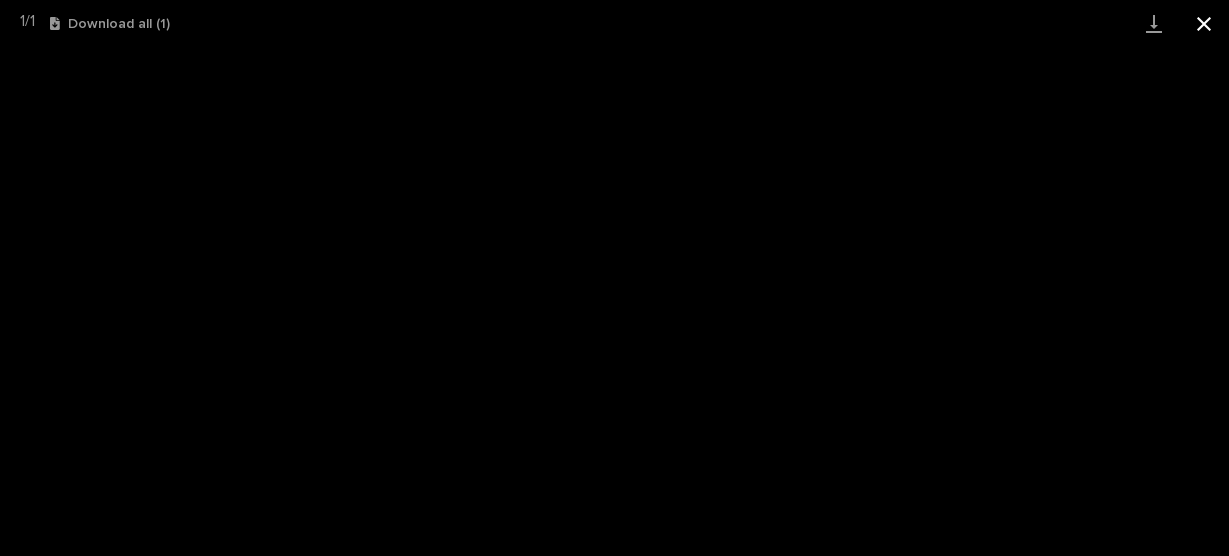click at bounding box center [1204, 23] 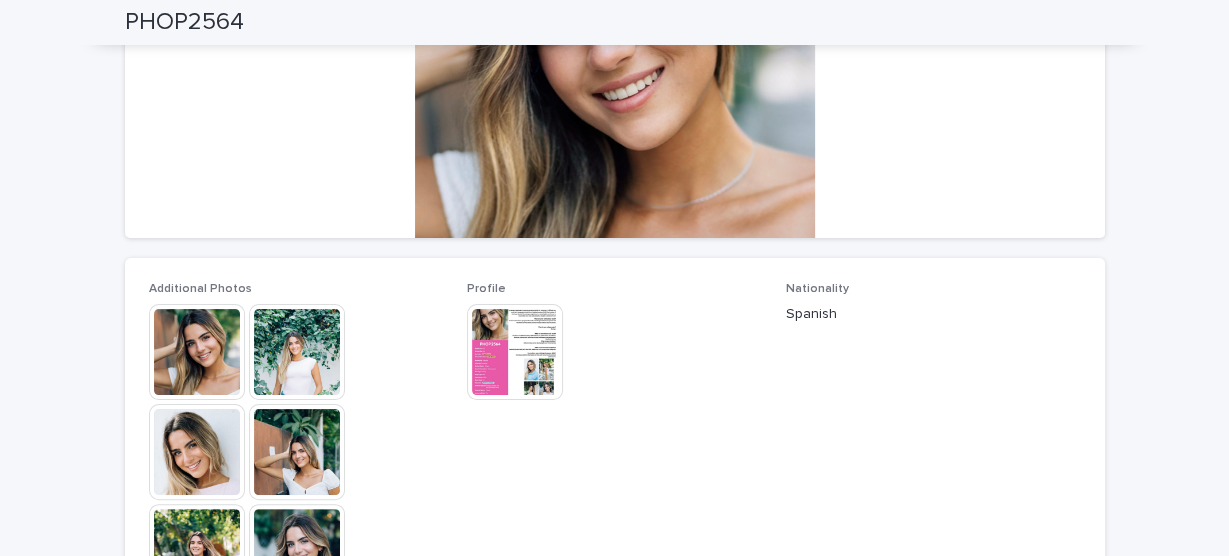 scroll, scrollTop: 307, scrollLeft: 0, axis: vertical 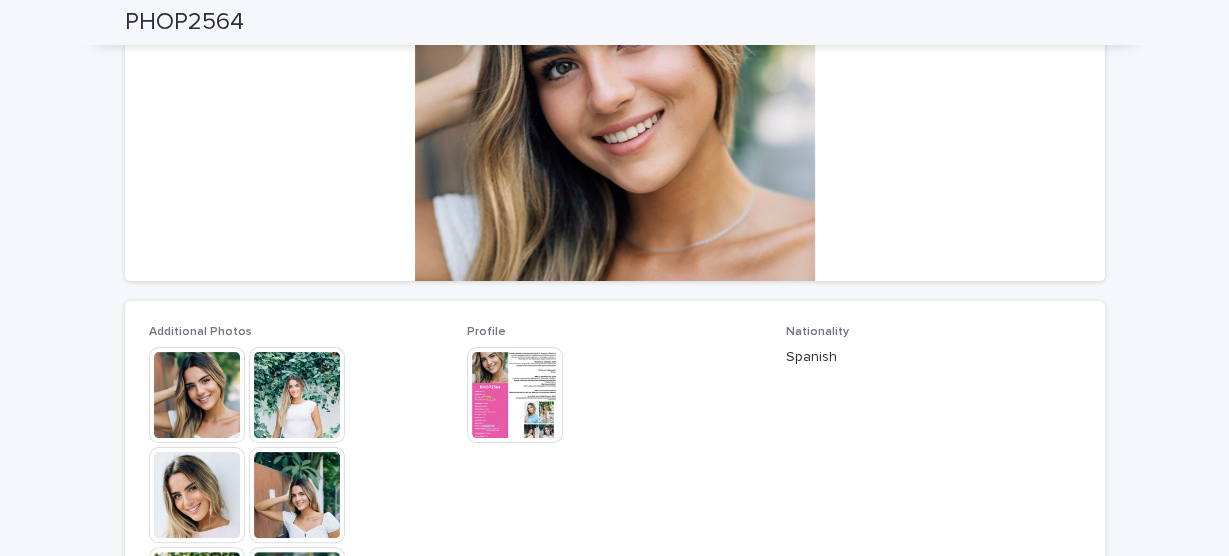 click at bounding box center [515, 395] 